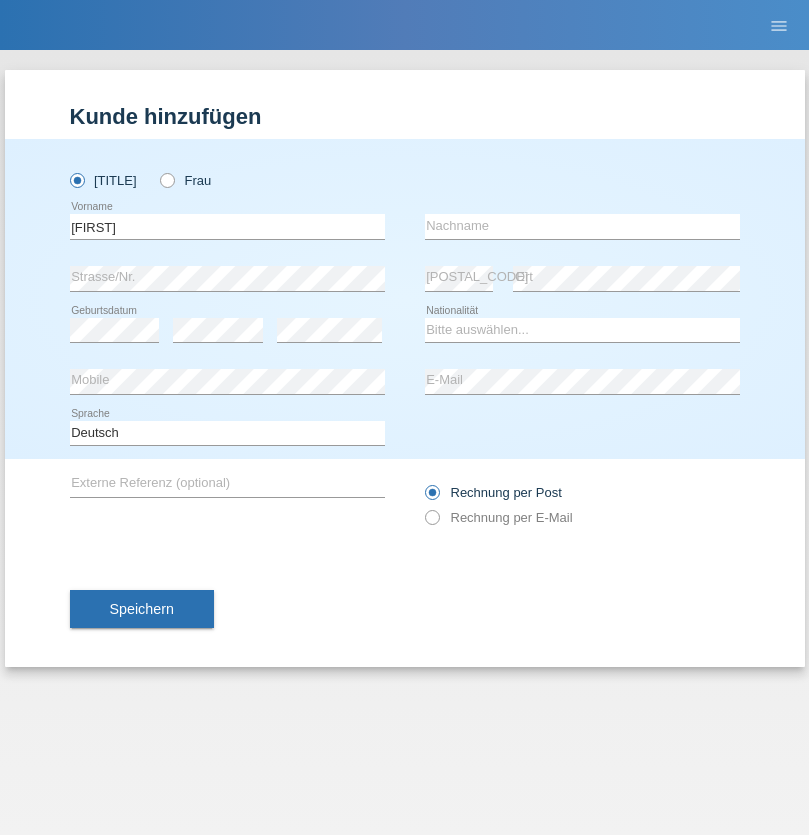 scroll, scrollTop: 0, scrollLeft: 0, axis: both 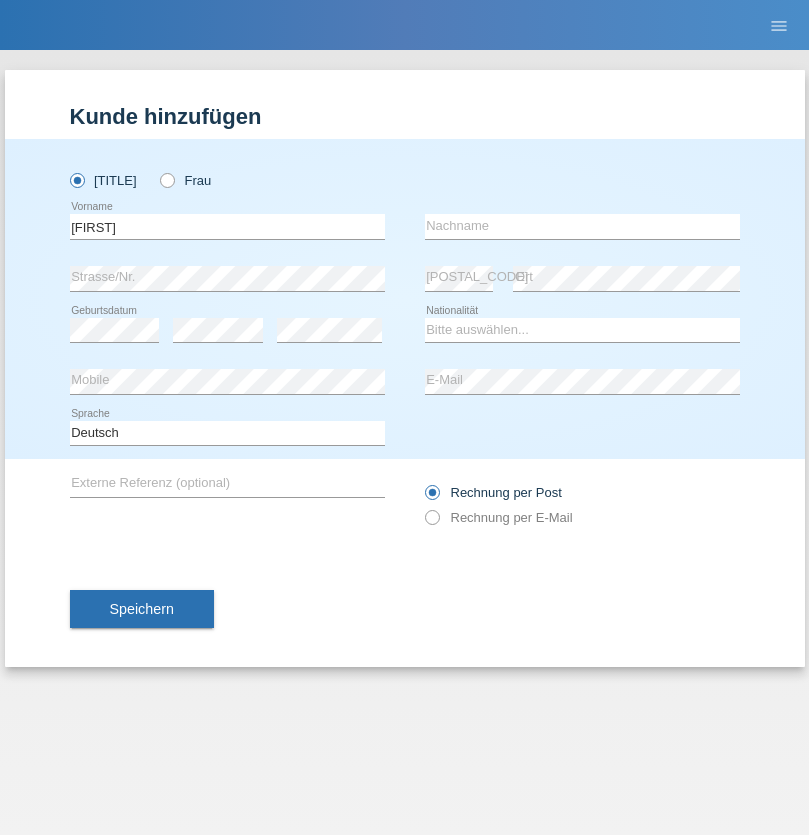 type on "[FIRST]" 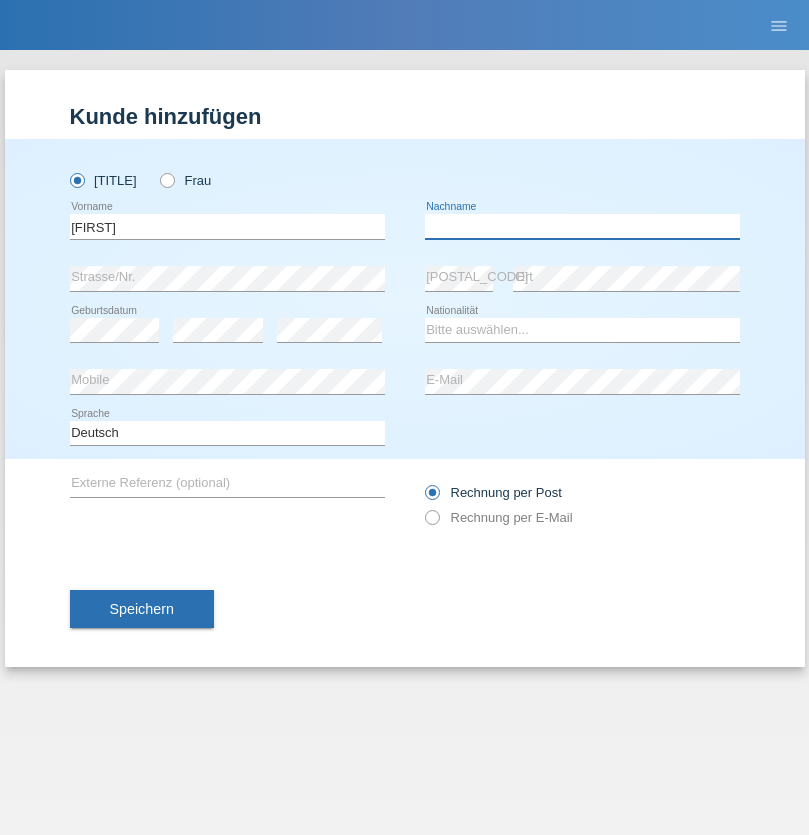 click at bounding box center (582, 226) 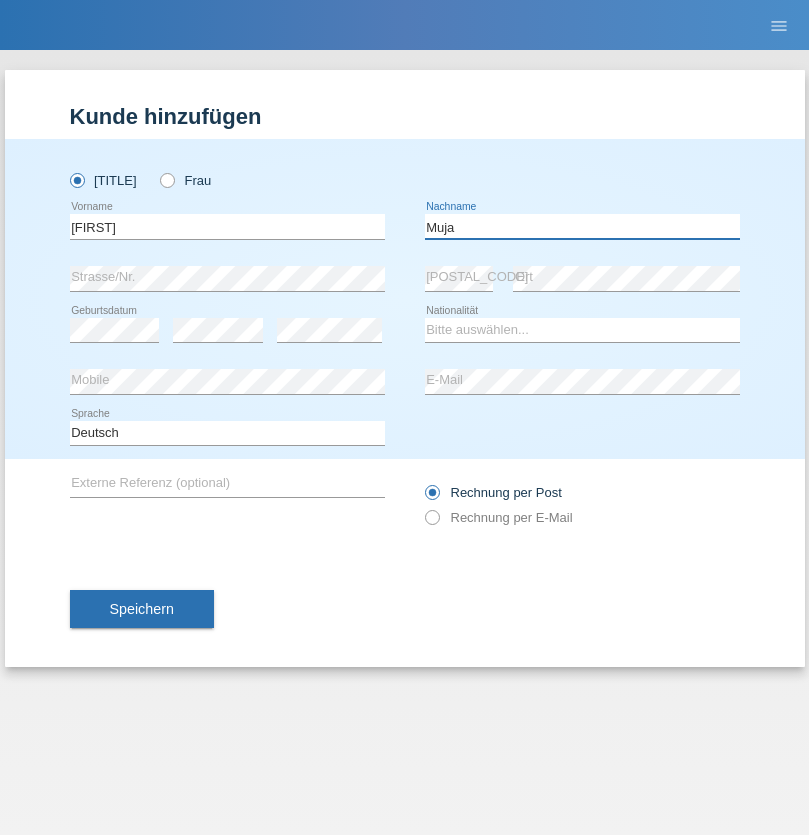 type on "Muja" 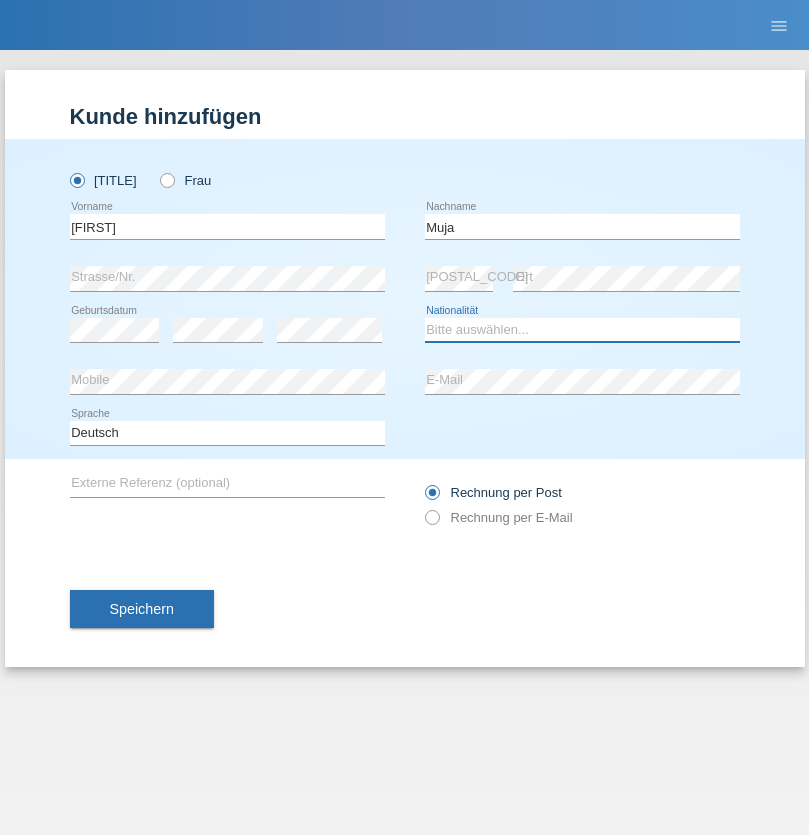 select on "XK" 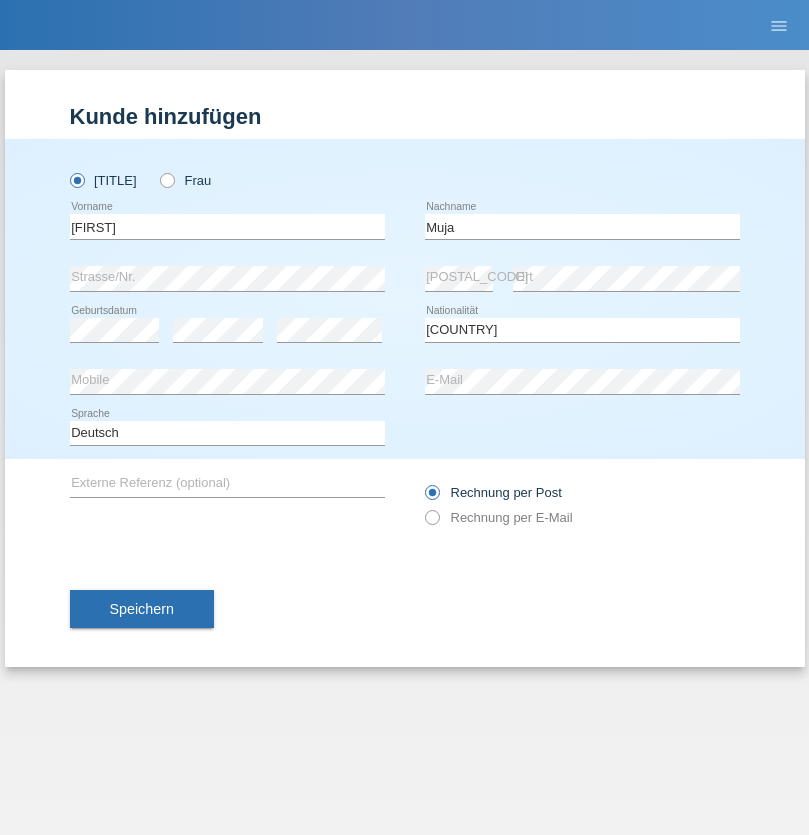 select on "C" 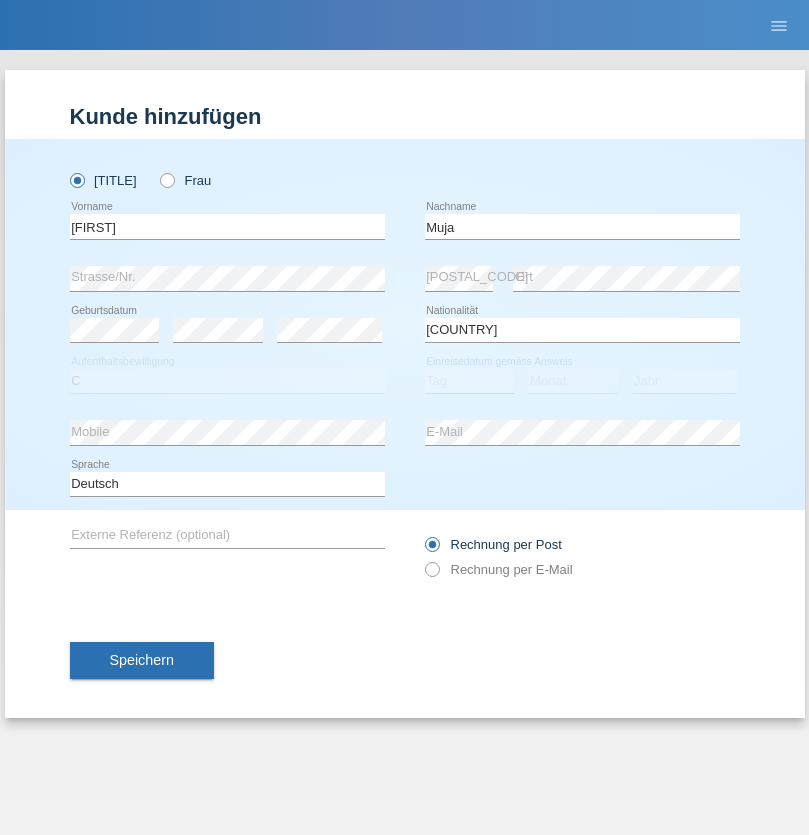 select on "03" 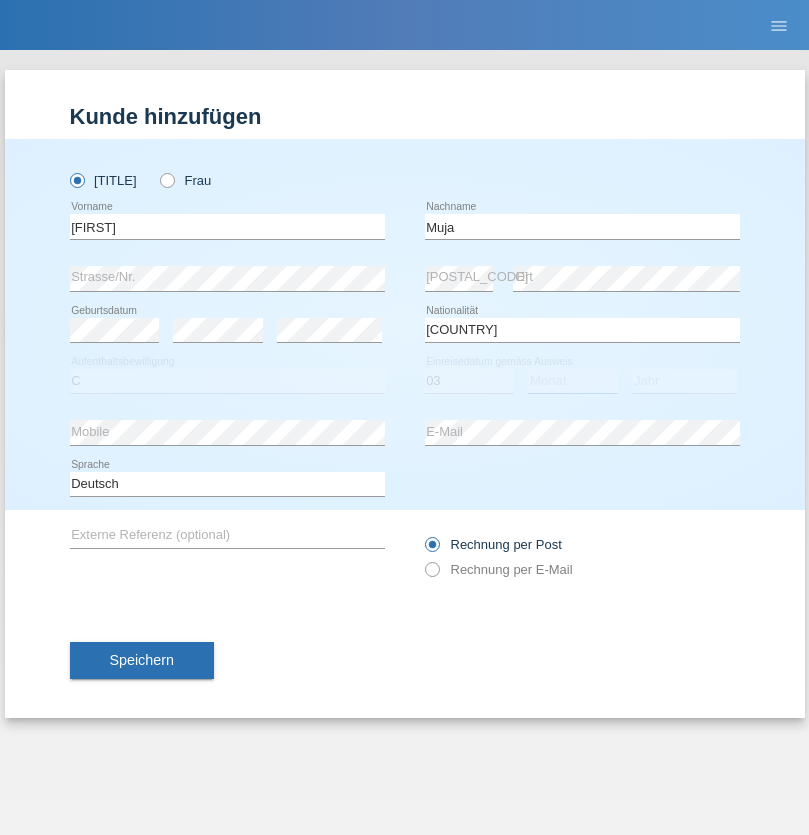select on "07" 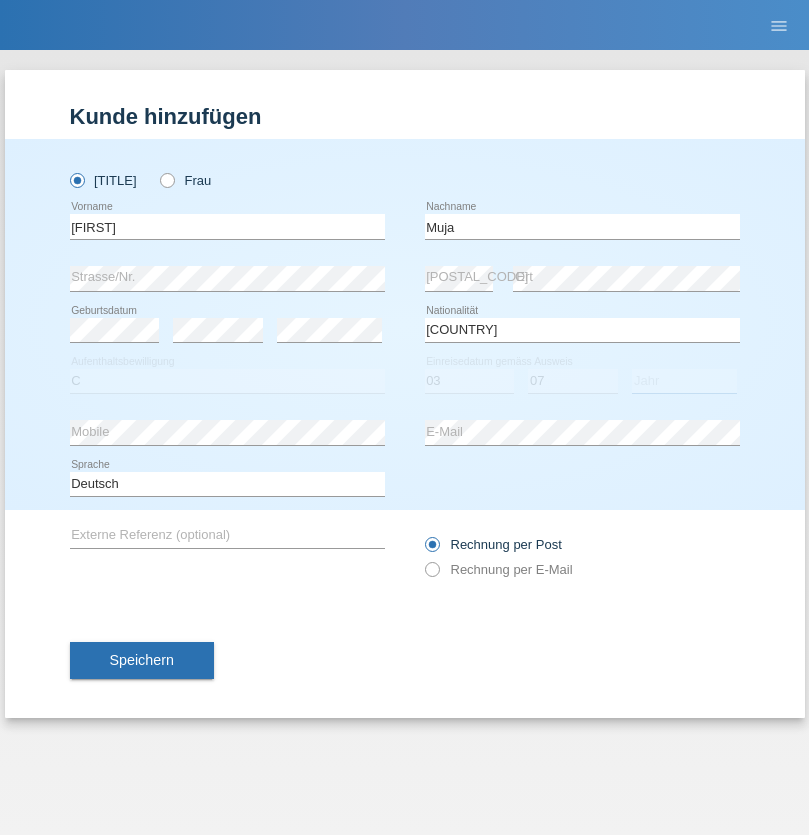 select on "2021" 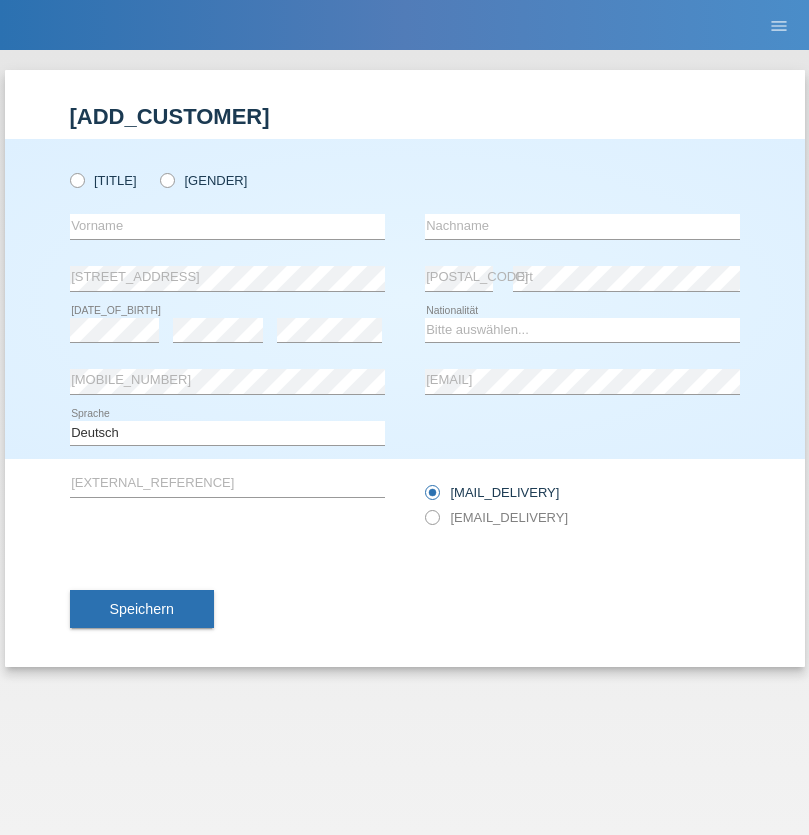 scroll, scrollTop: 0, scrollLeft: 0, axis: both 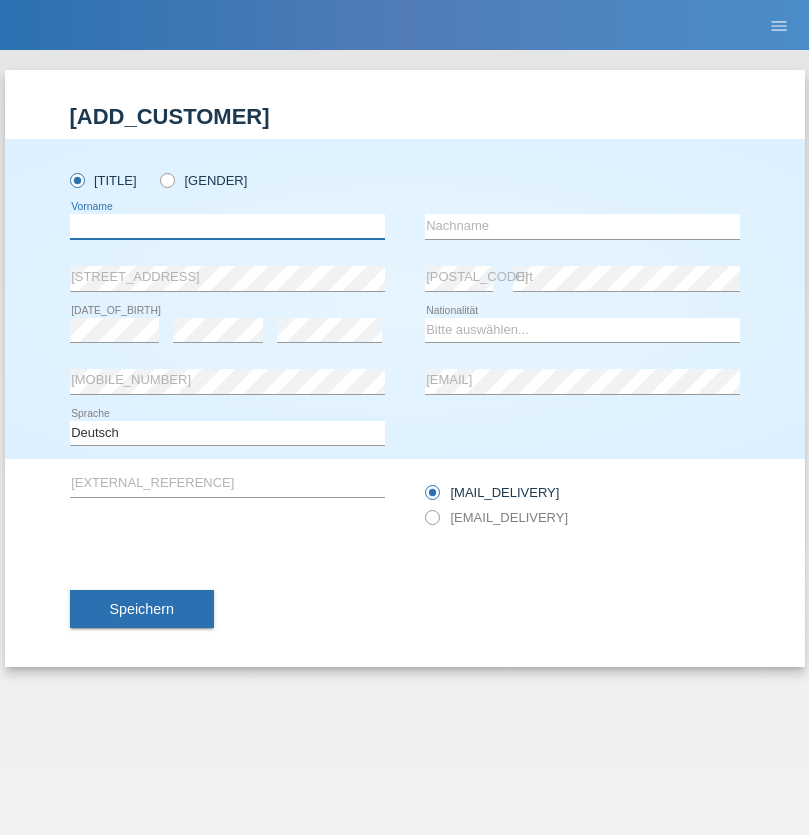 click at bounding box center [227, 226] 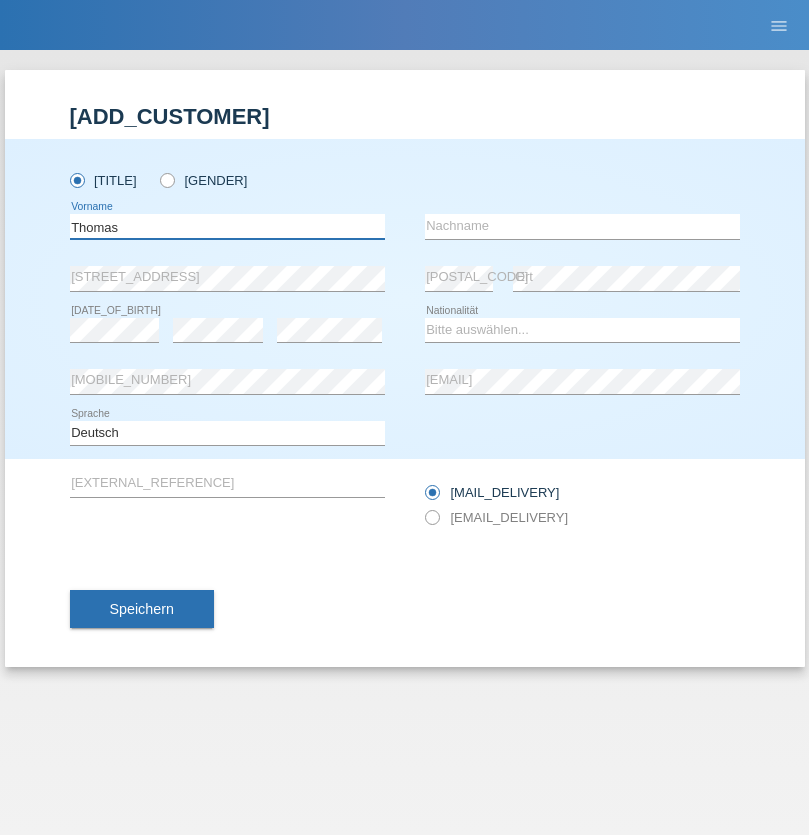 type on "Thomas" 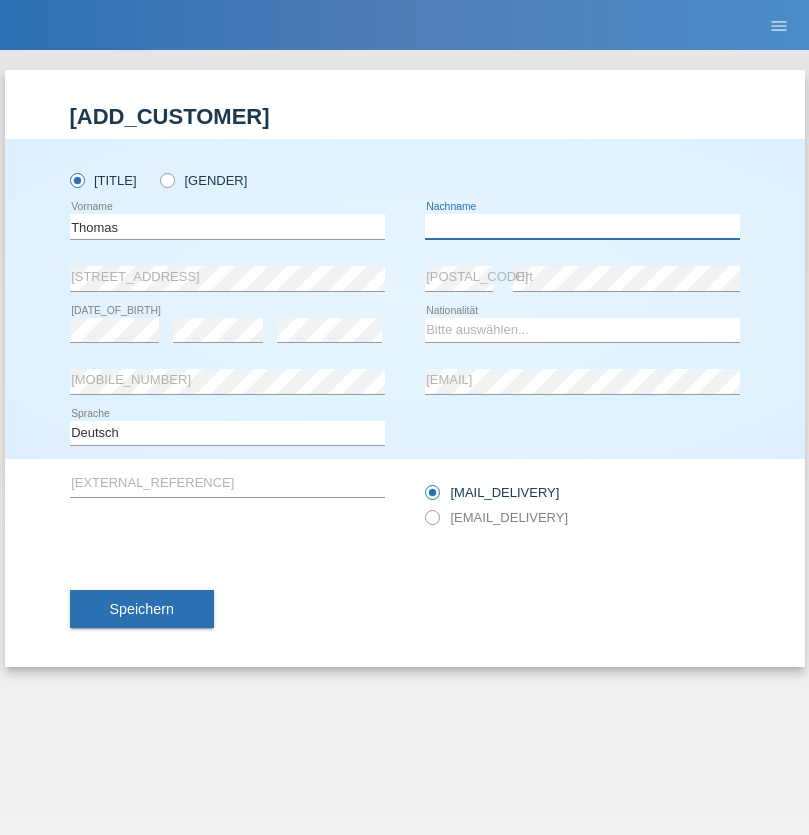 click at bounding box center [582, 226] 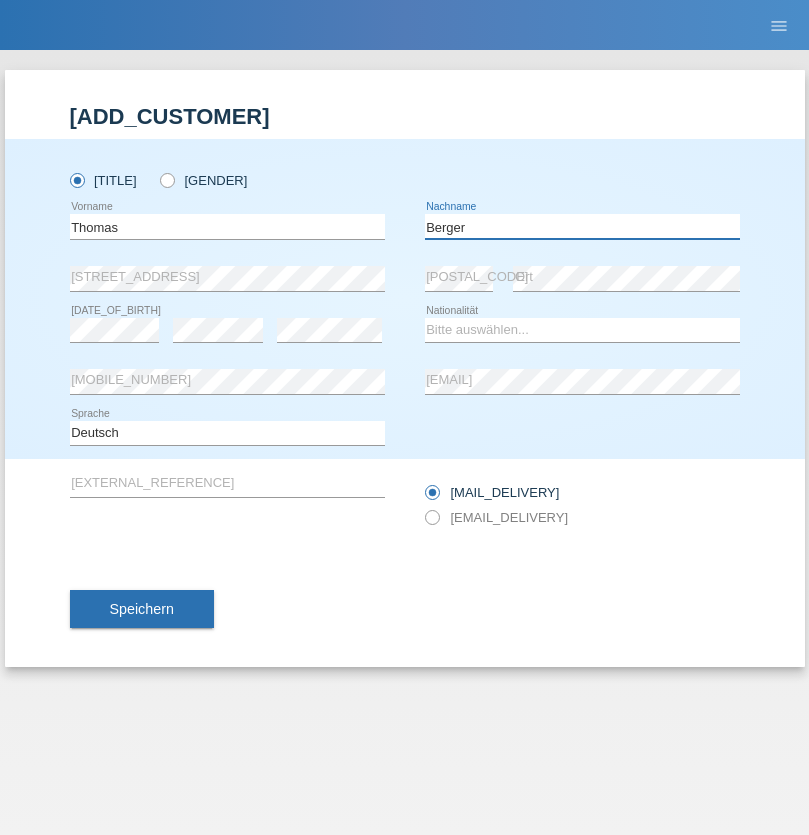 type on "Berger" 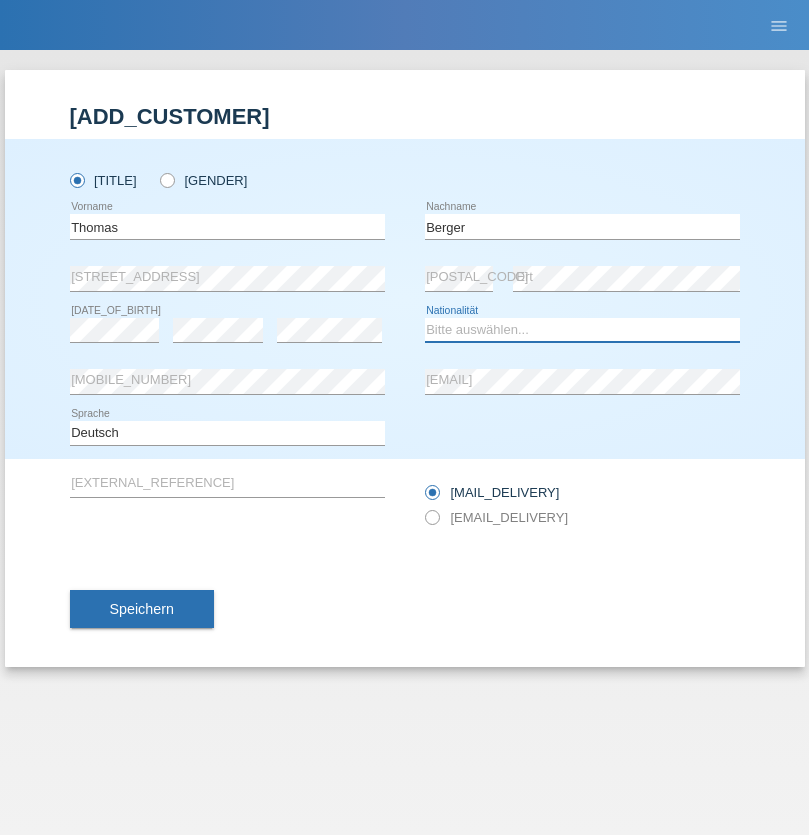 select on "CH" 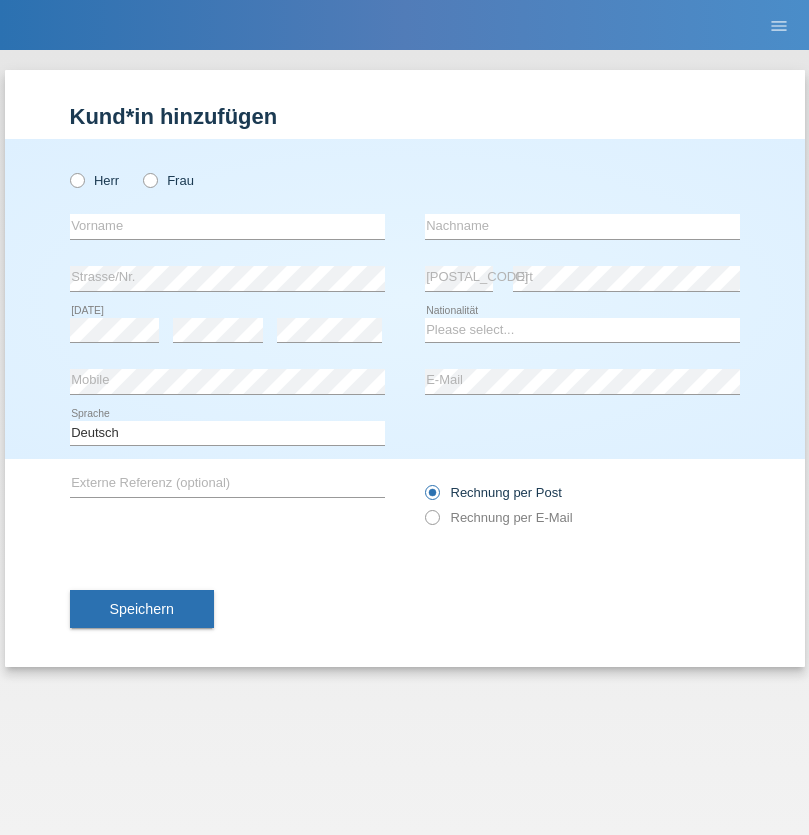scroll, scrollTop: 0, scrollLeft: 0, axis: both 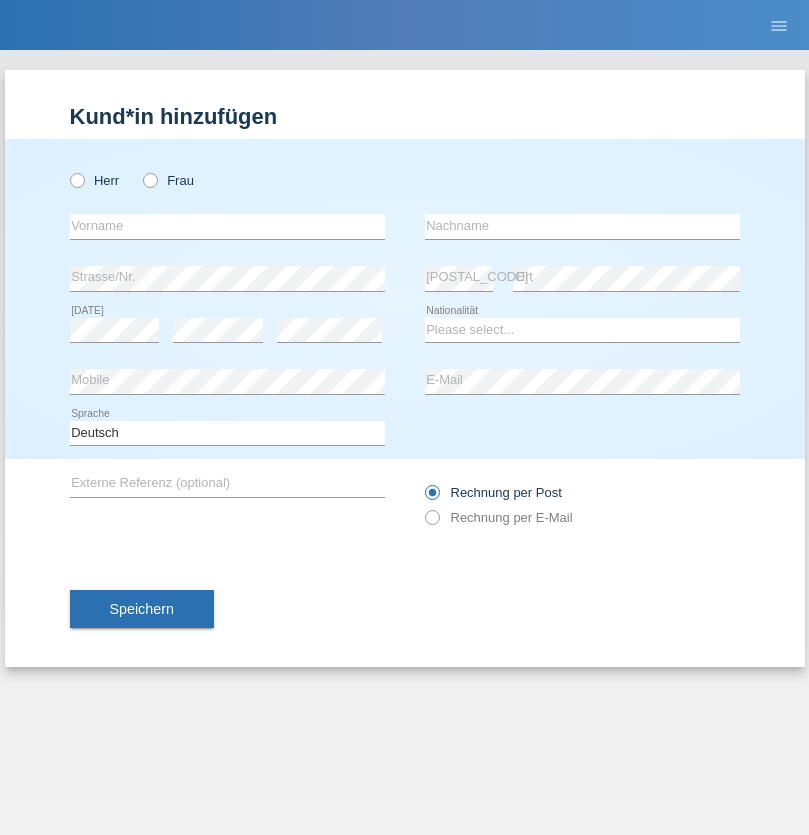 radio on "true" 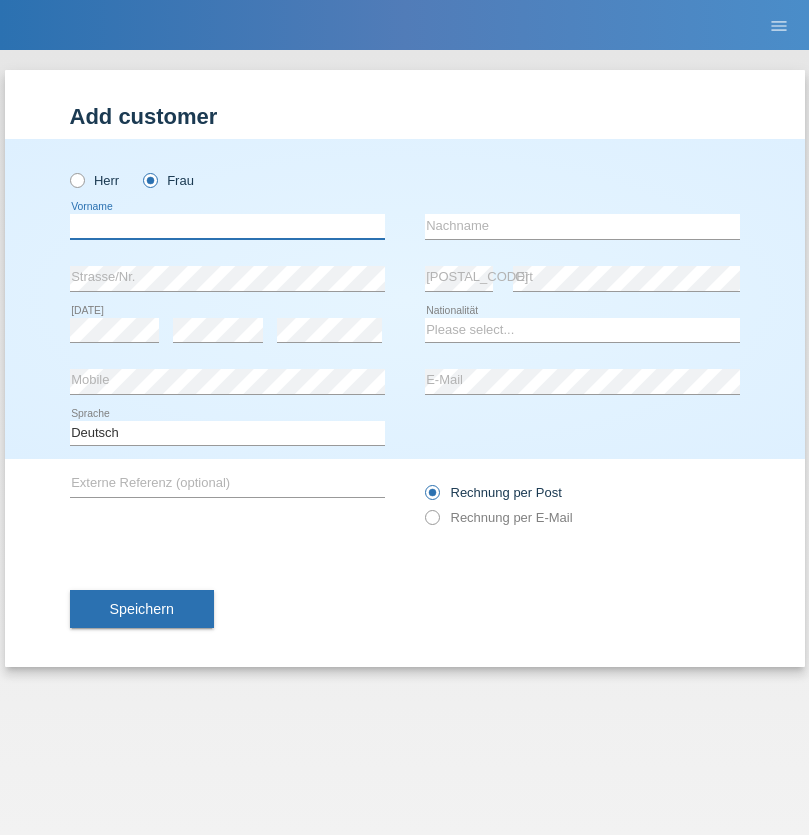 click at bounding box center (227, 226) 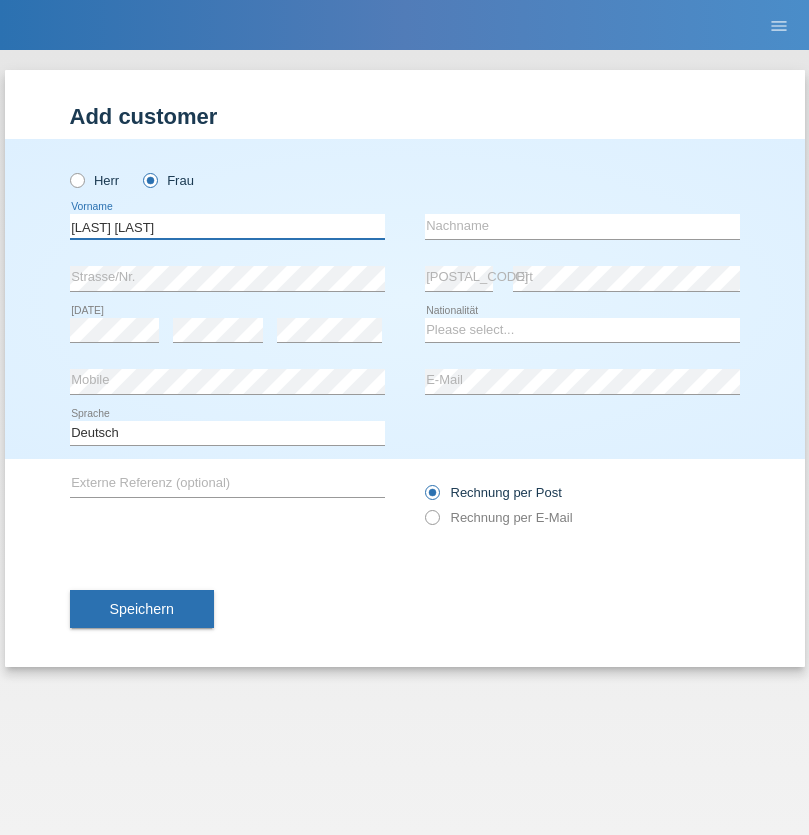 type on "[LAST] [LAST]" 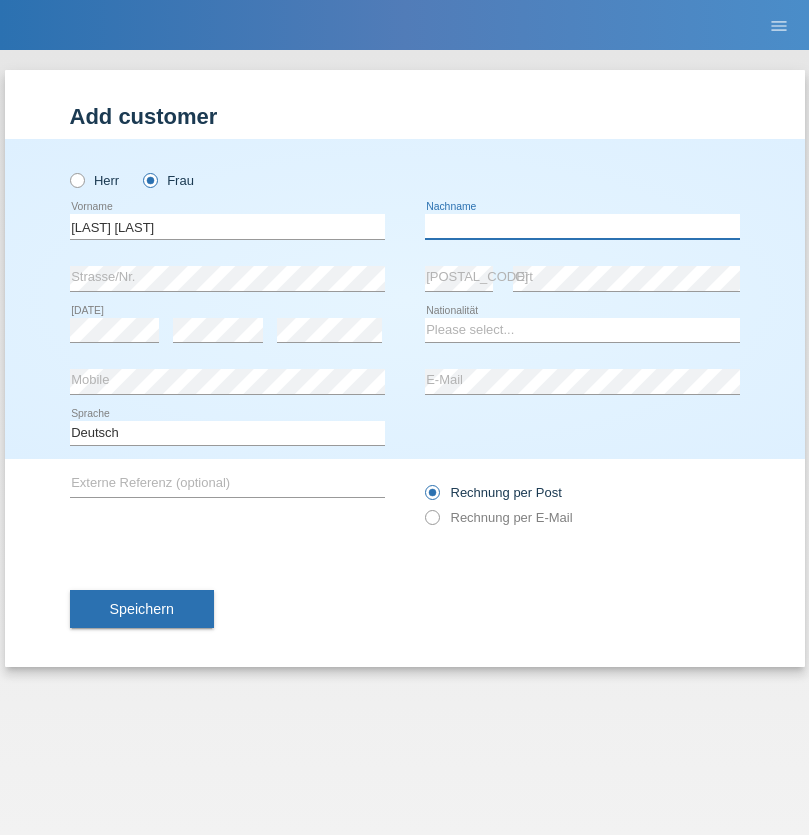 click at bounding box center (582, 226) 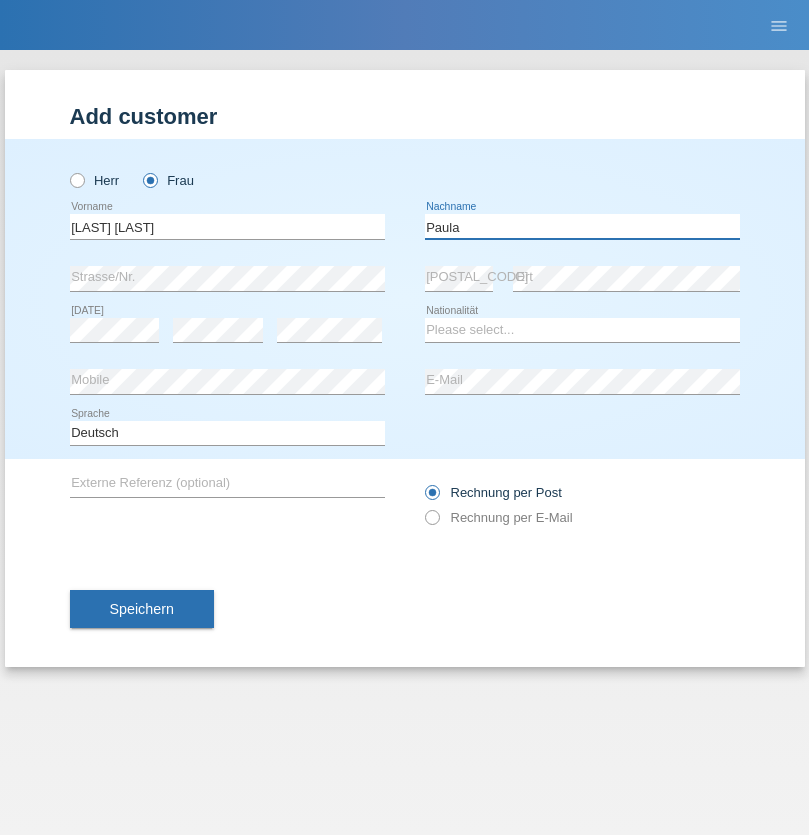 type on "Paula" 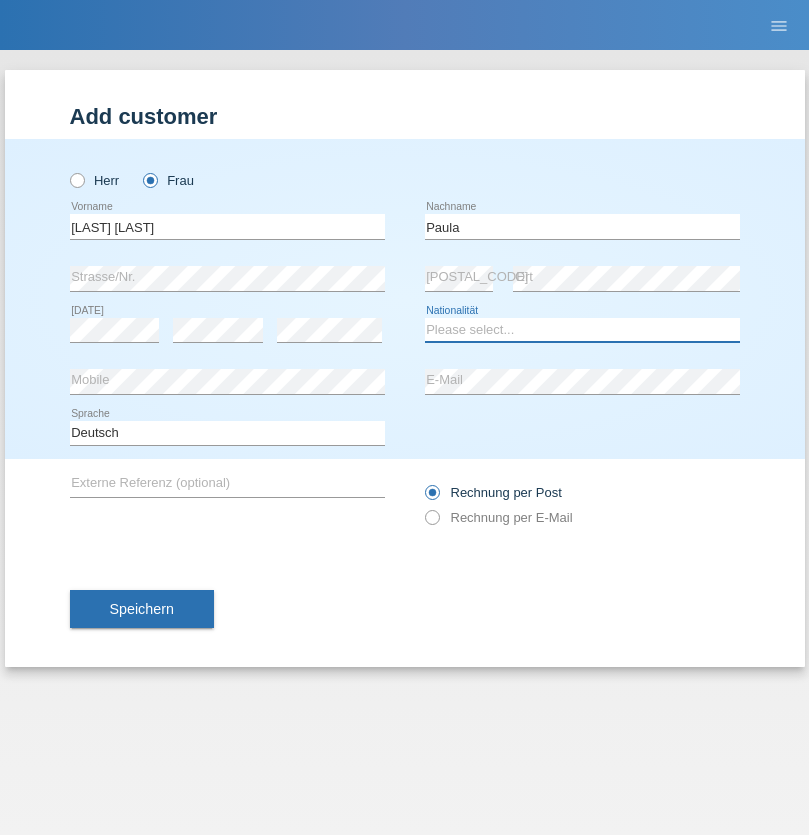 select on "PT" 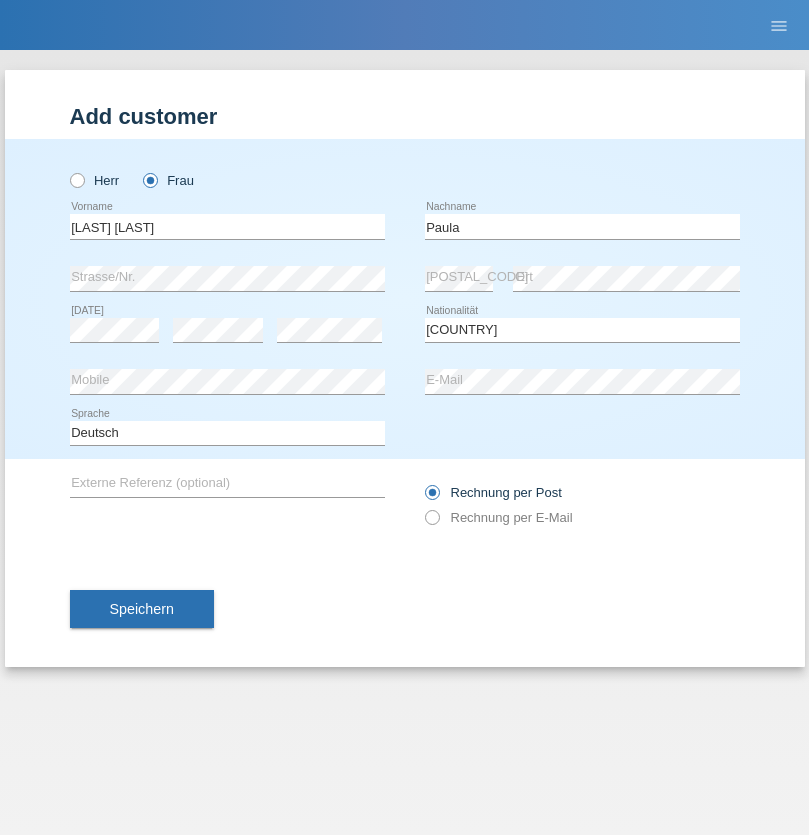 select on "C" 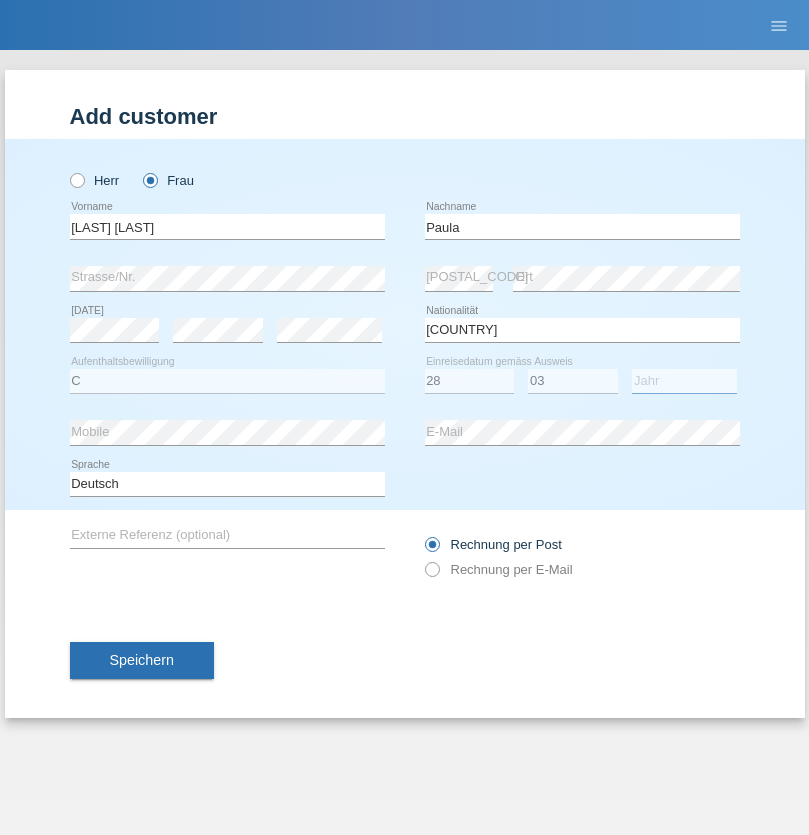 select on "[YEAR]" 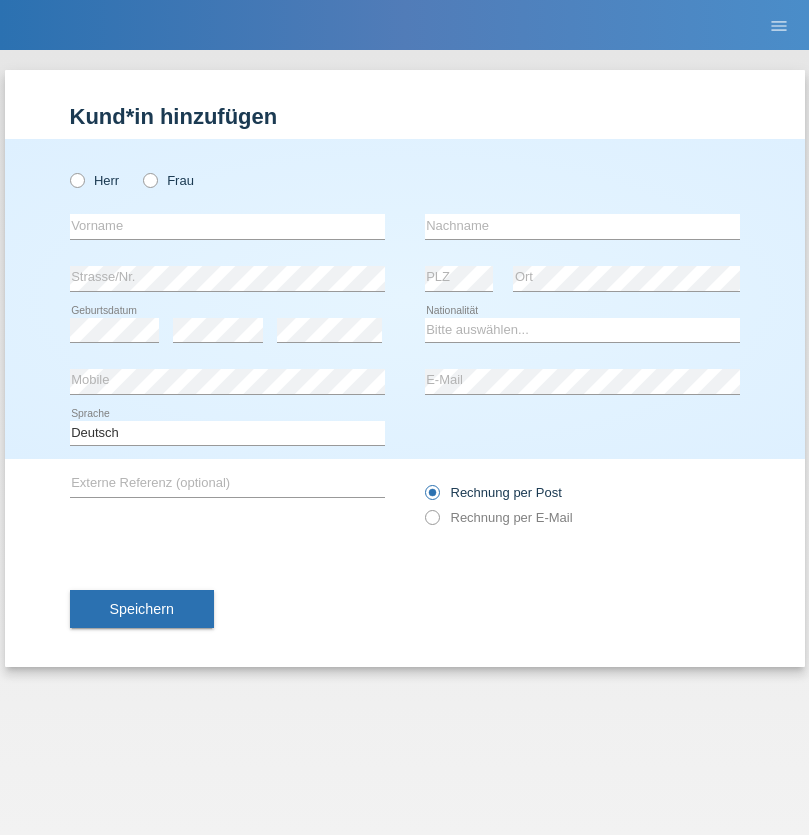 scroll, scrollTop: 0, scrollLeft: 0, axis: both 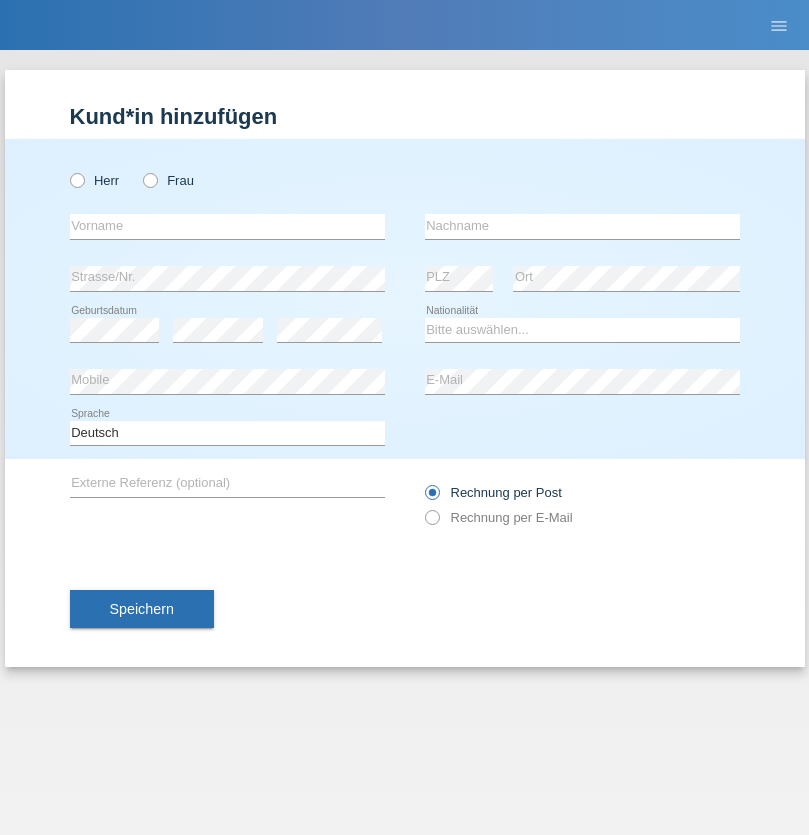 radio on "true" 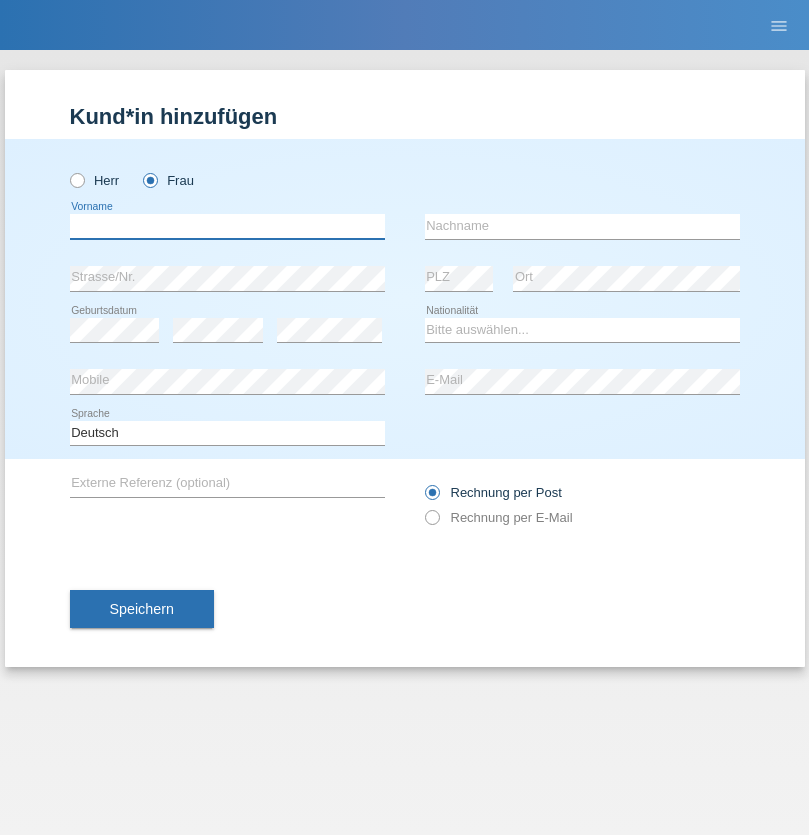 click at bounding box center (227, 226) 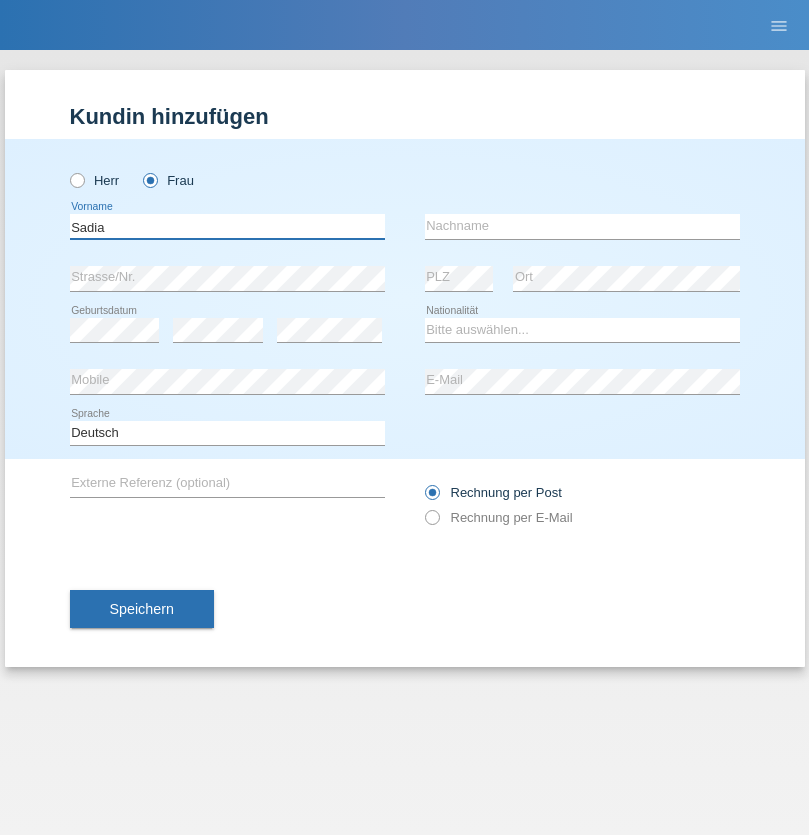 type on "Sadia" 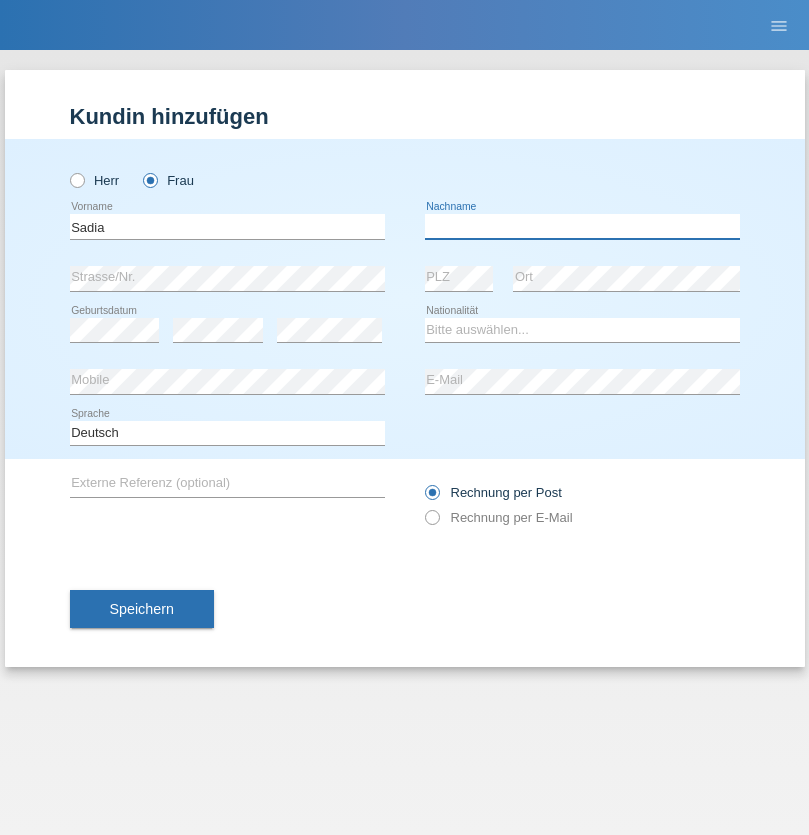 click at bounding box center (582, 226) 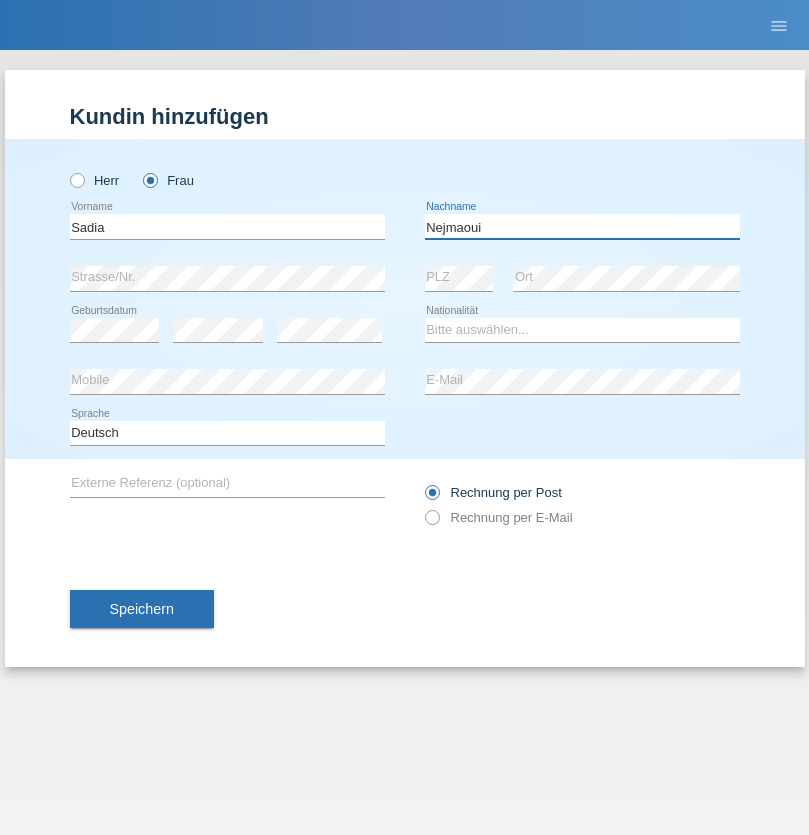 type on "Nejmaoui" 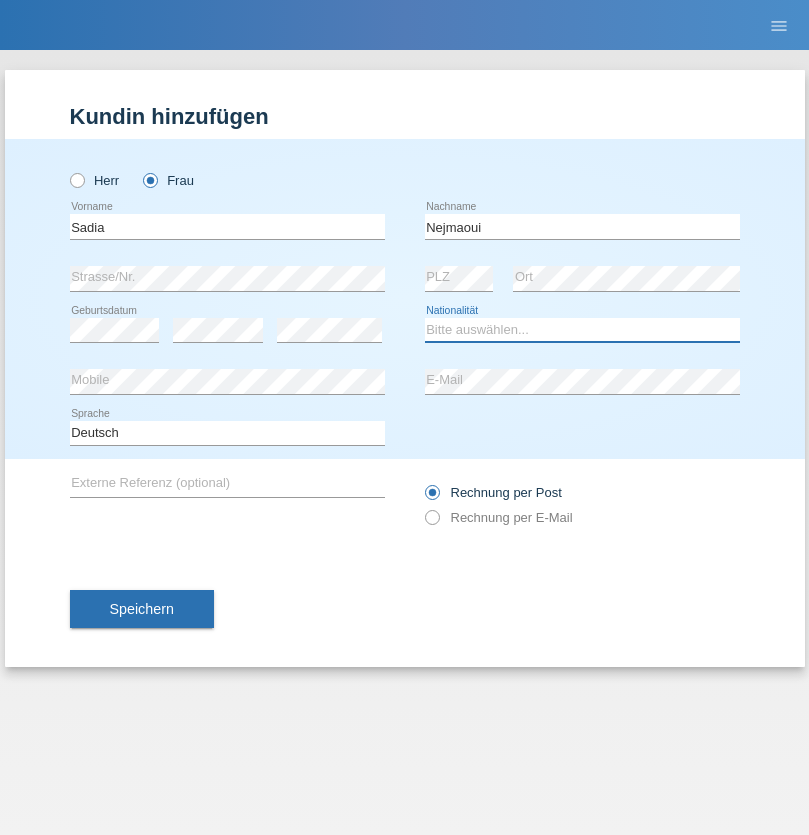 select on "MA" 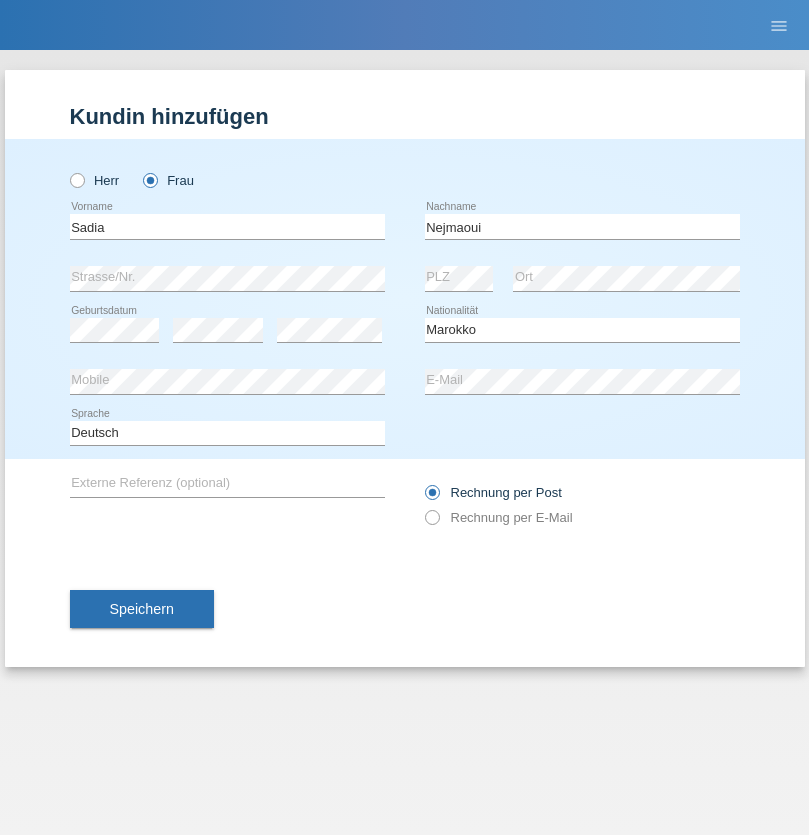 select on "C" 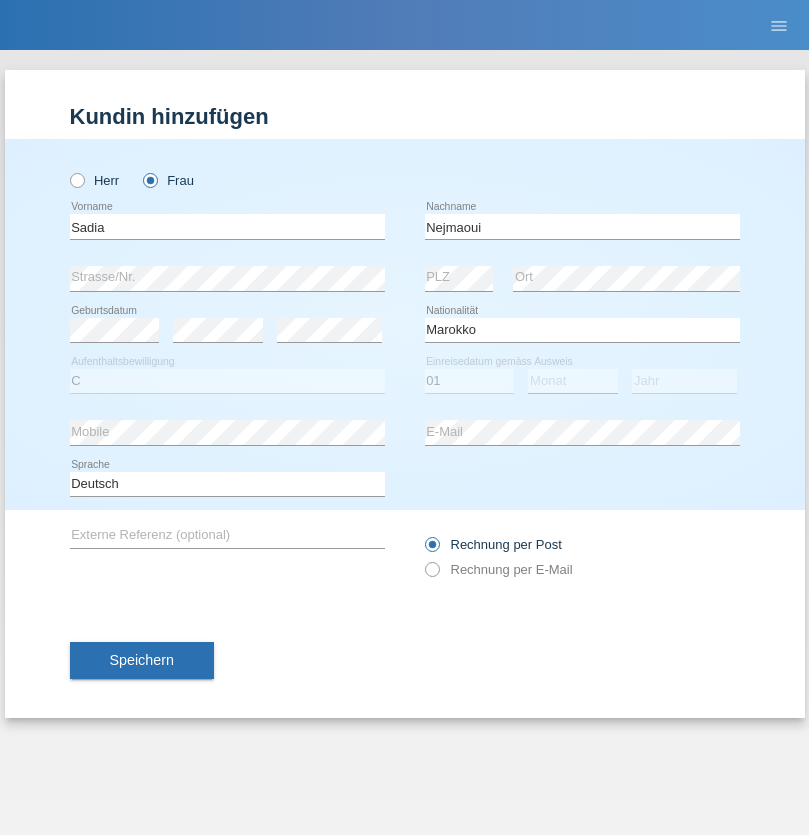 select on "06" 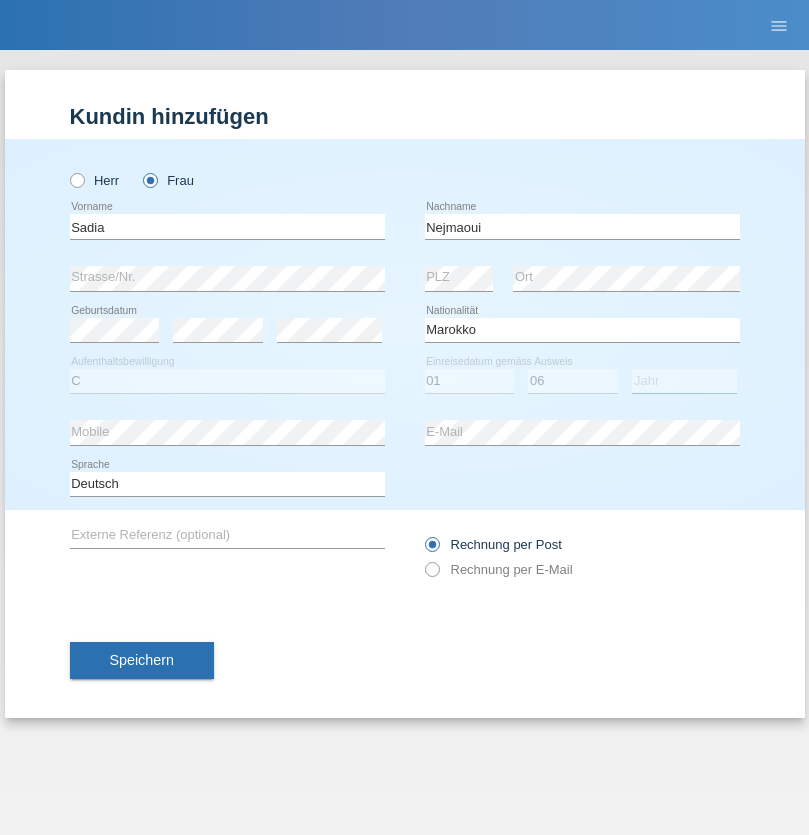select on "[YEAR]" 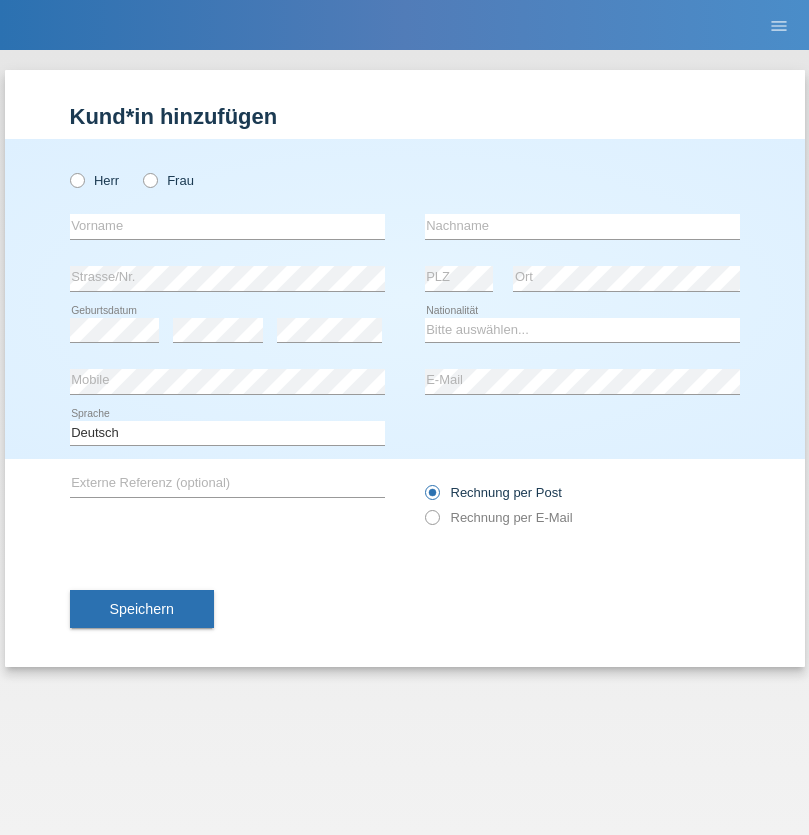 scroll, scrollTop: 0, scrollLeft: 0, axis: both 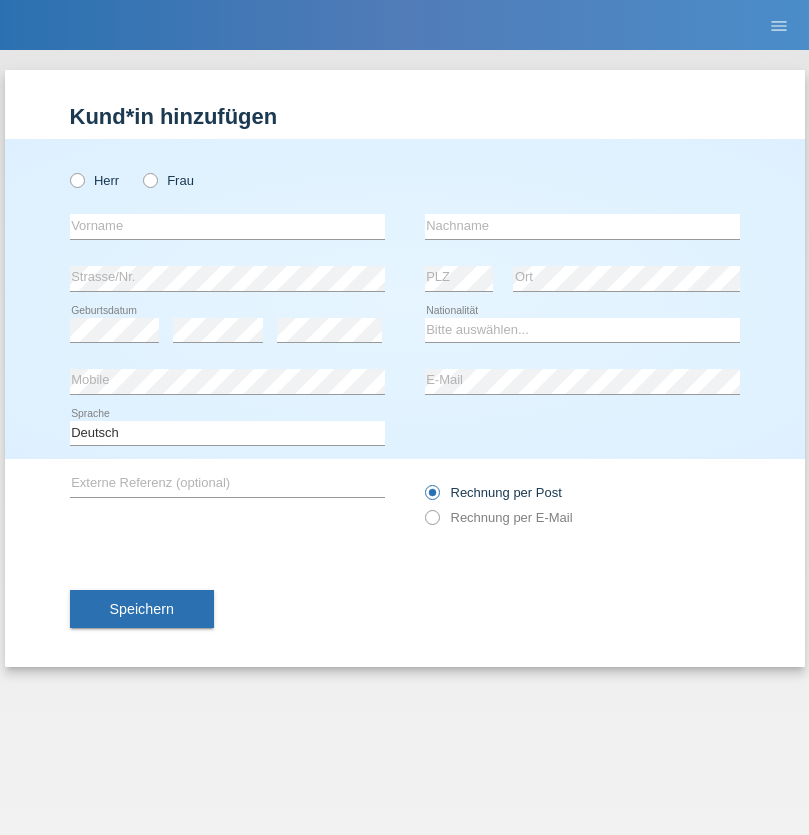 radio on "true" 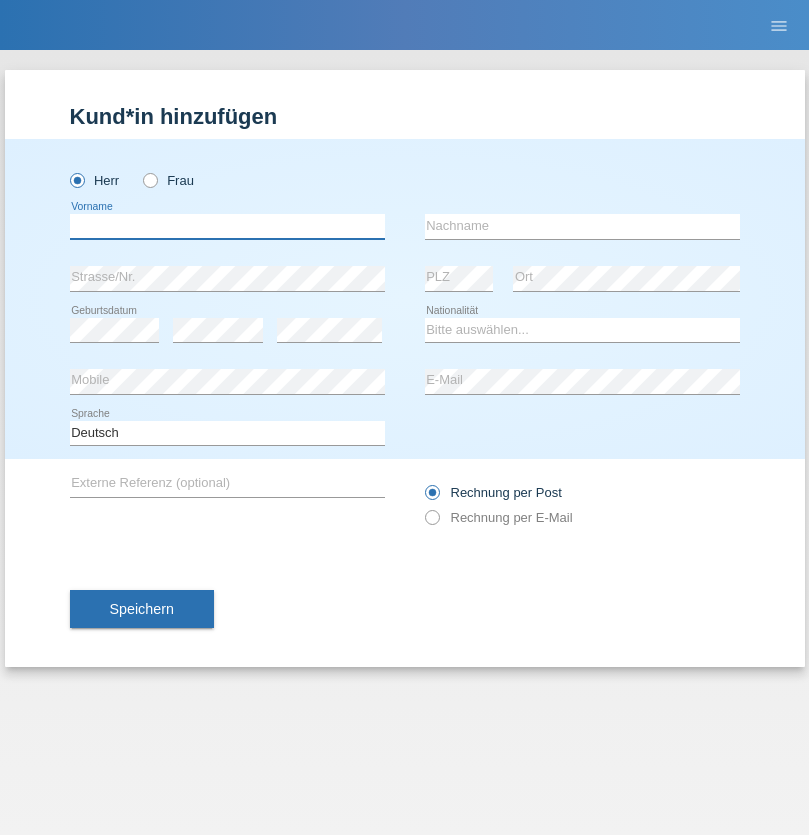click at bounding box center (227, 226) 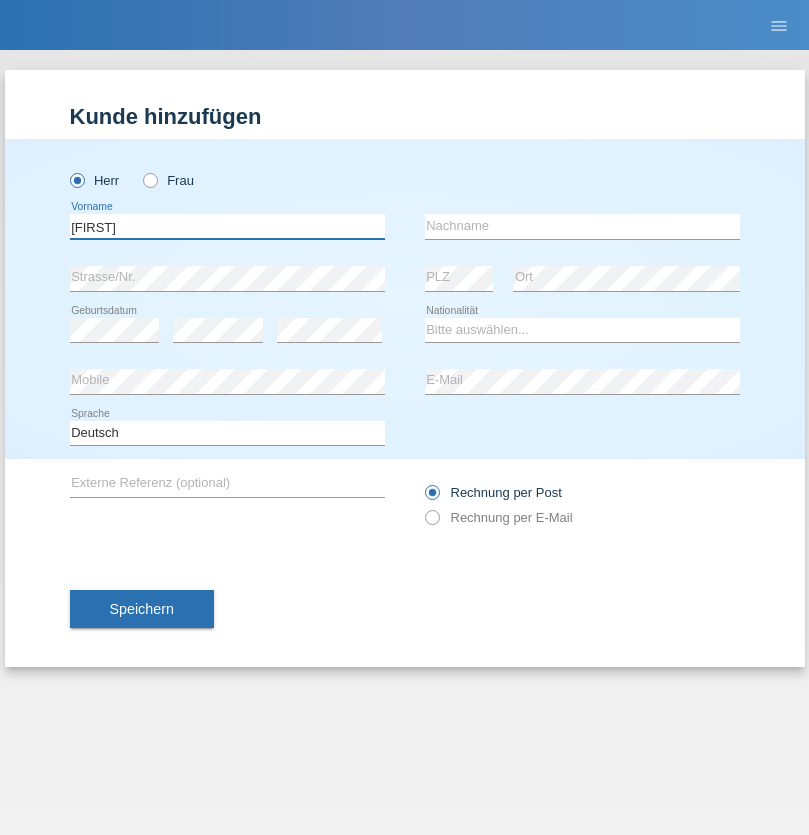 type on "Carlos" 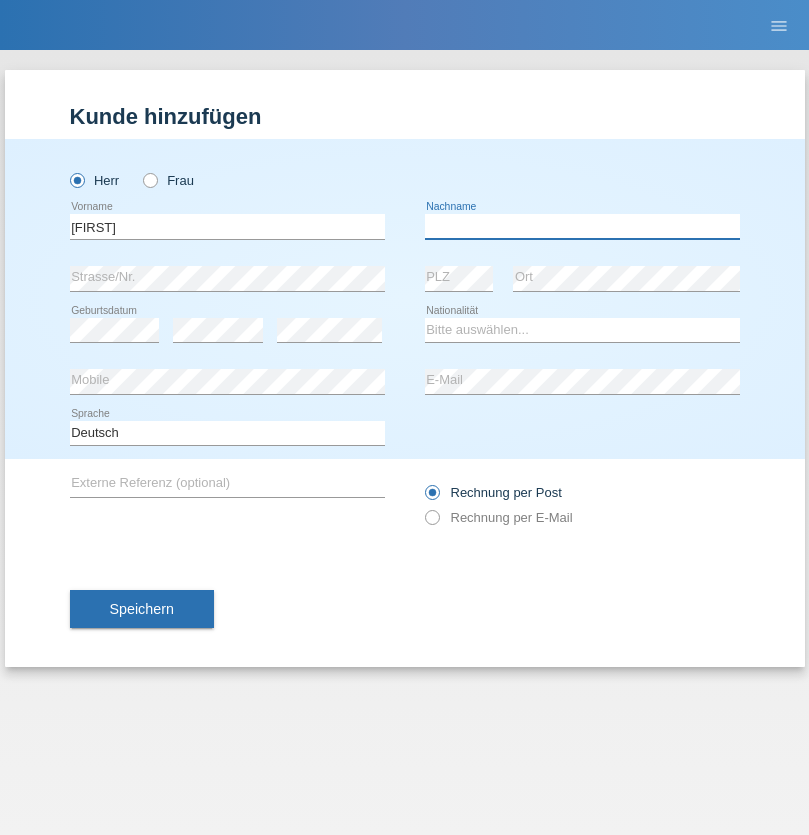 click at bounding box center [582, 226] 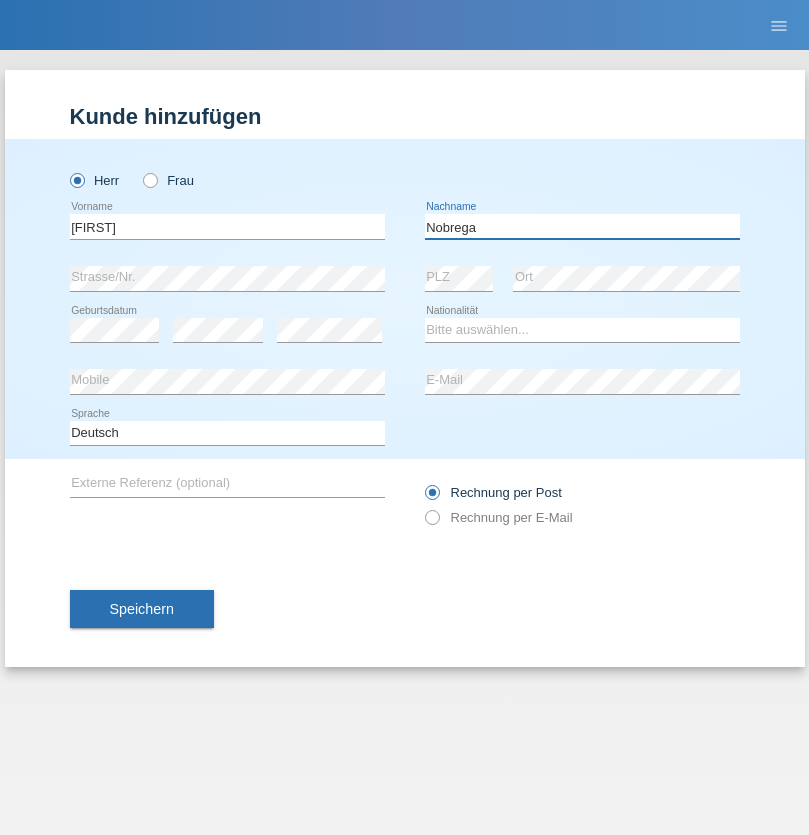 type on "Nobrega" 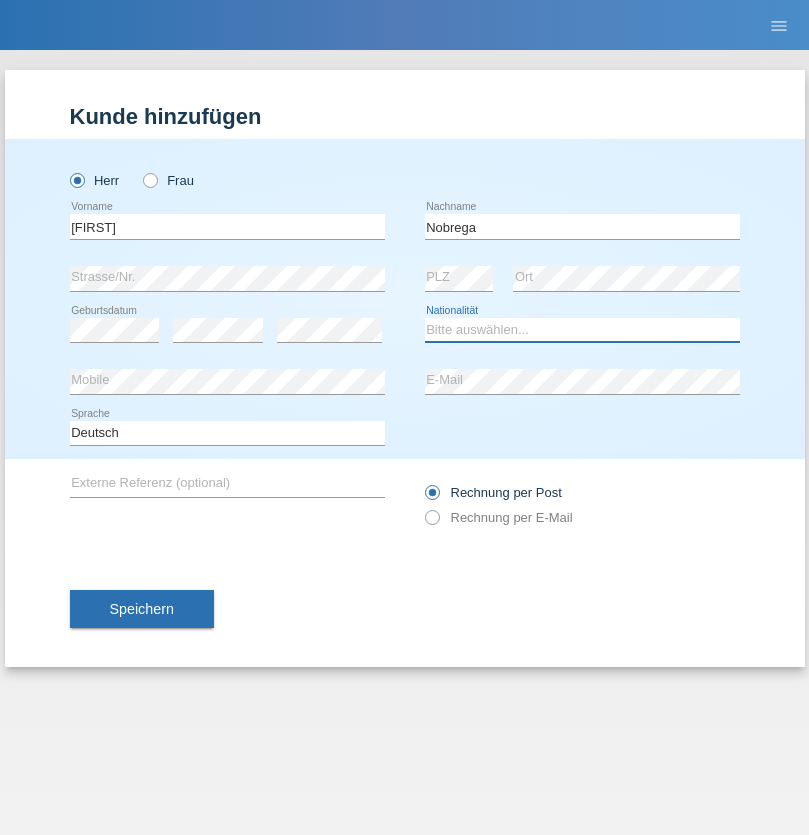 select on "CH" 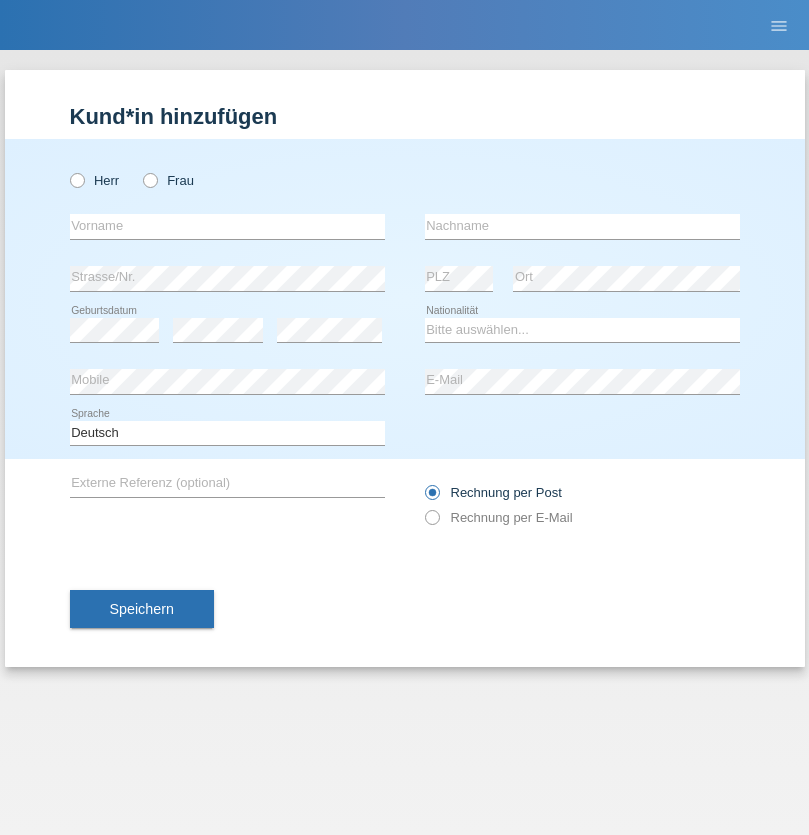 scroll, scrollTop: 0, scrollLeft: 0, axis: both 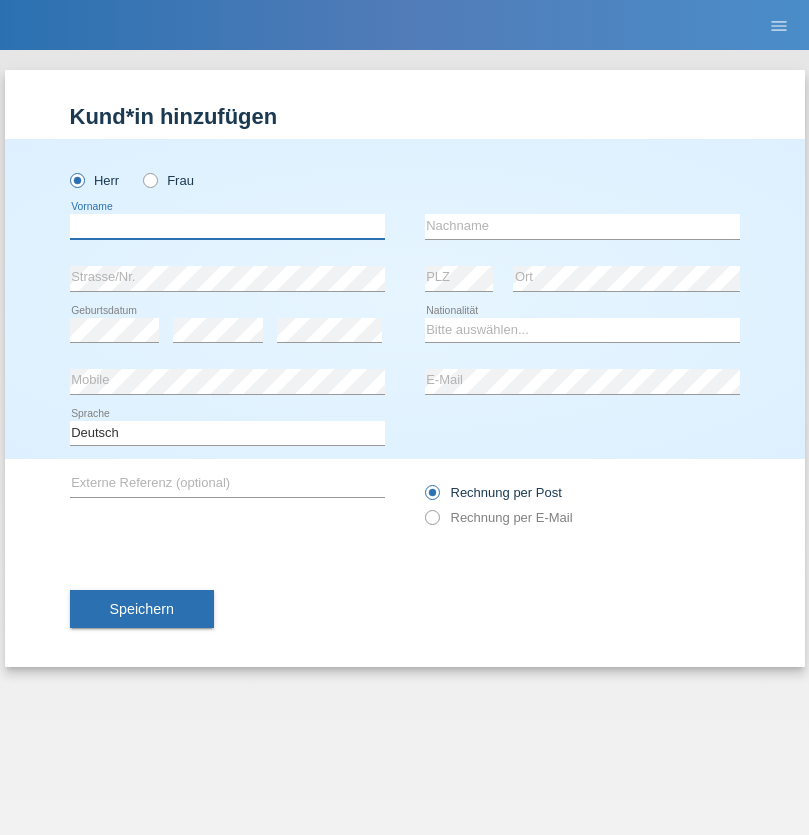 click at bounding box center (227, 226) 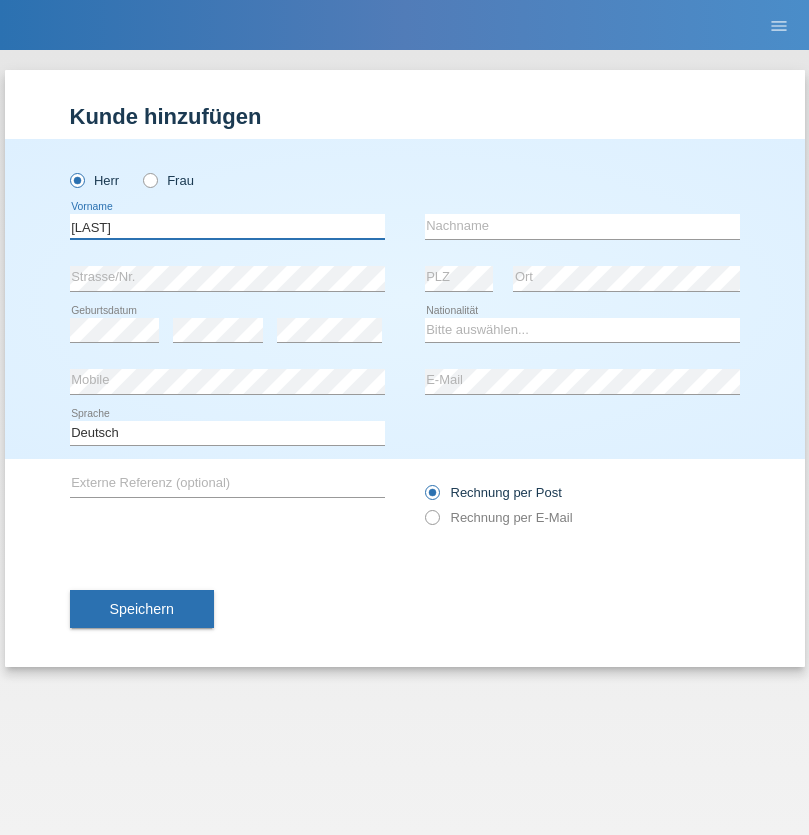 type on "Thivagaran" 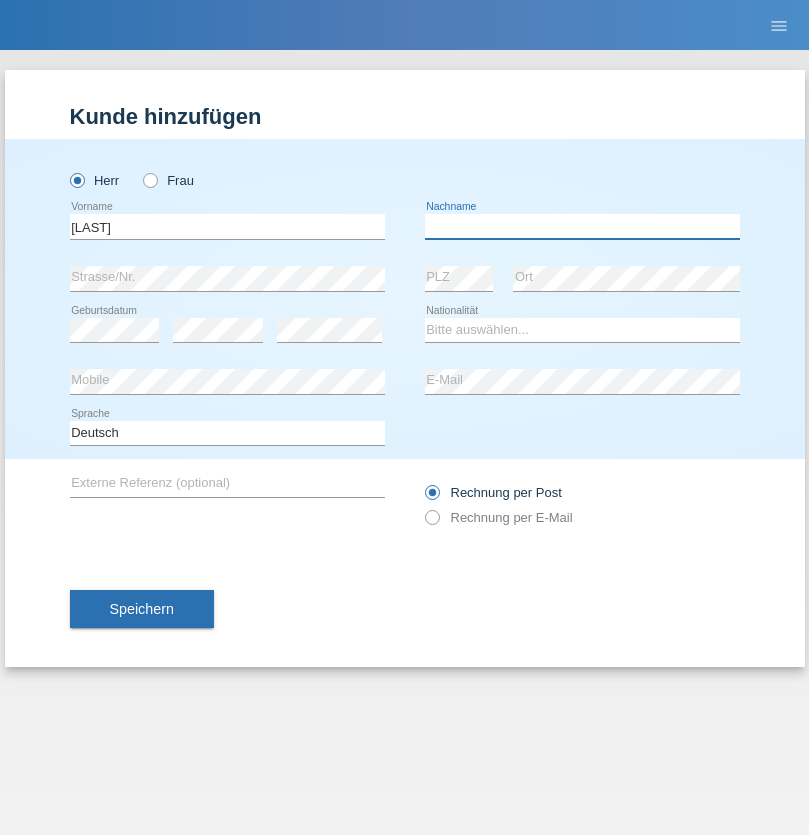 click at bounding box center [582, 226] 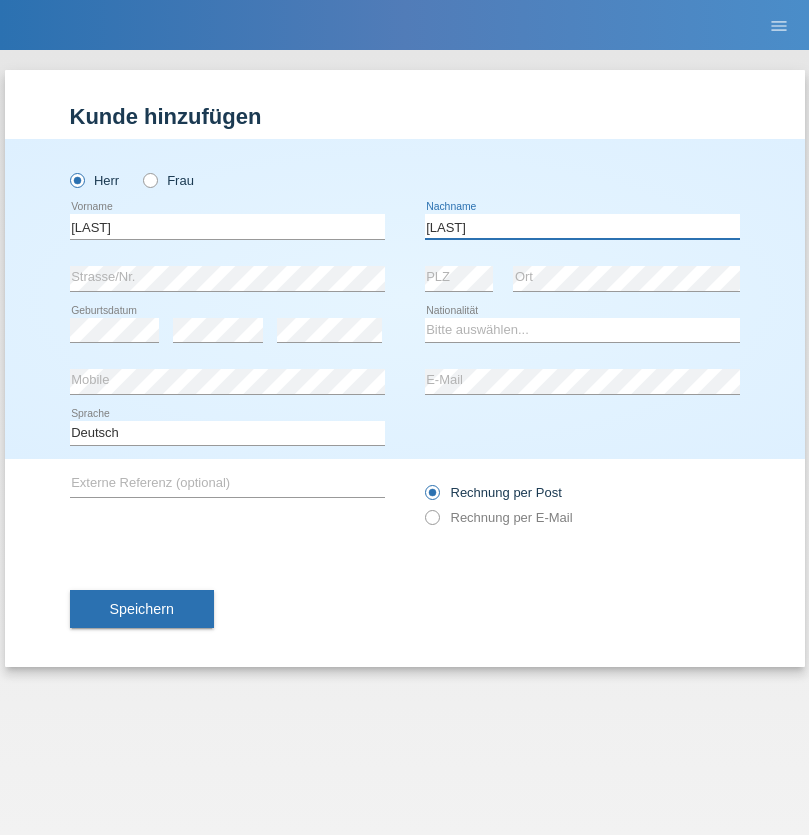 type on "Selvanayagam" 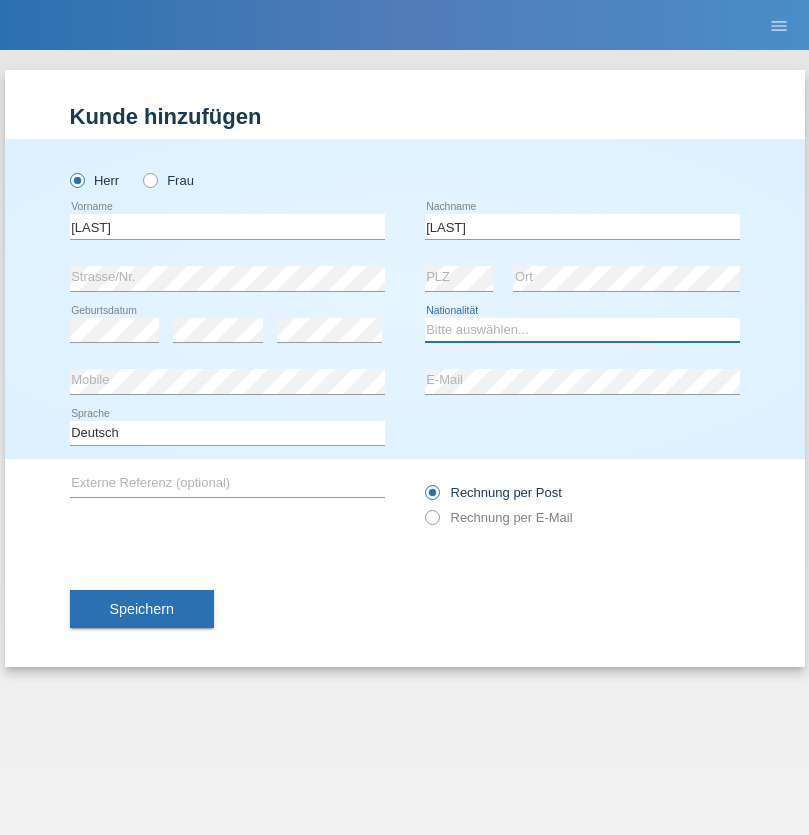 select on "LK" 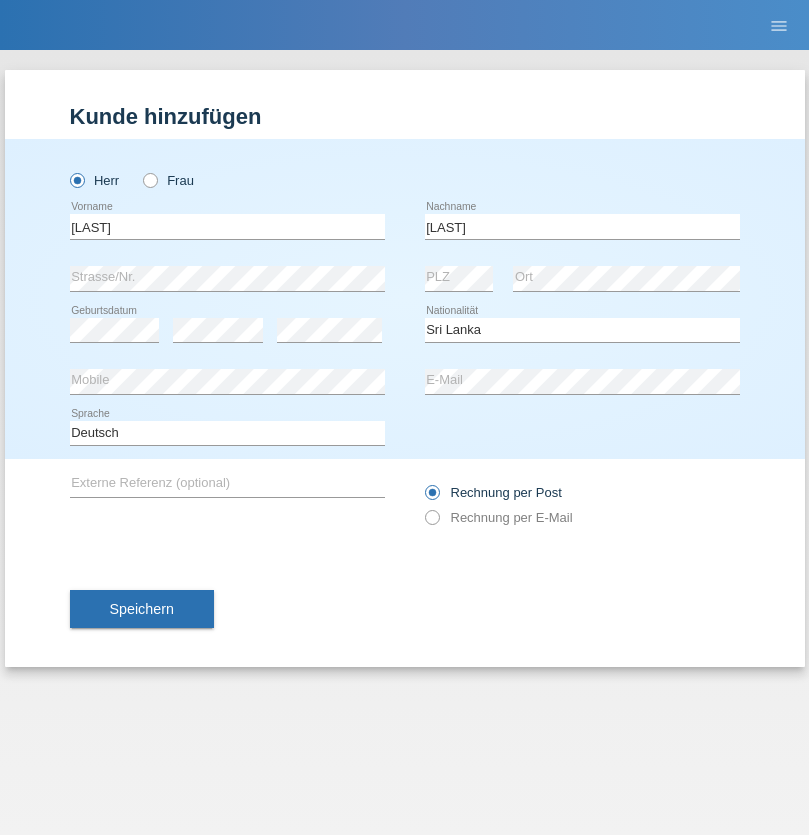 select on "C" 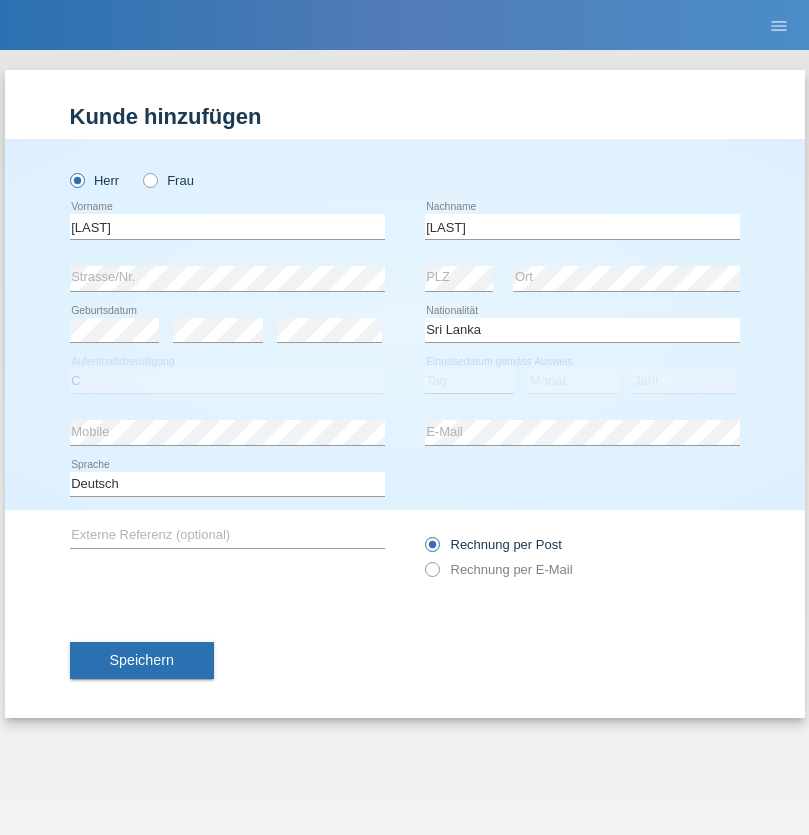 select on "23" 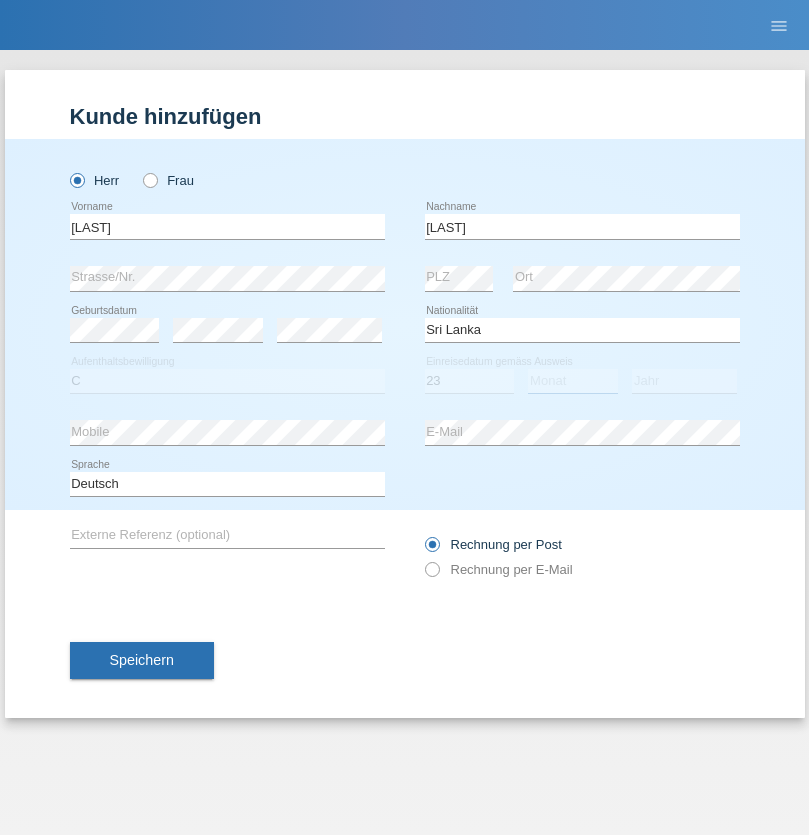 select on "03" 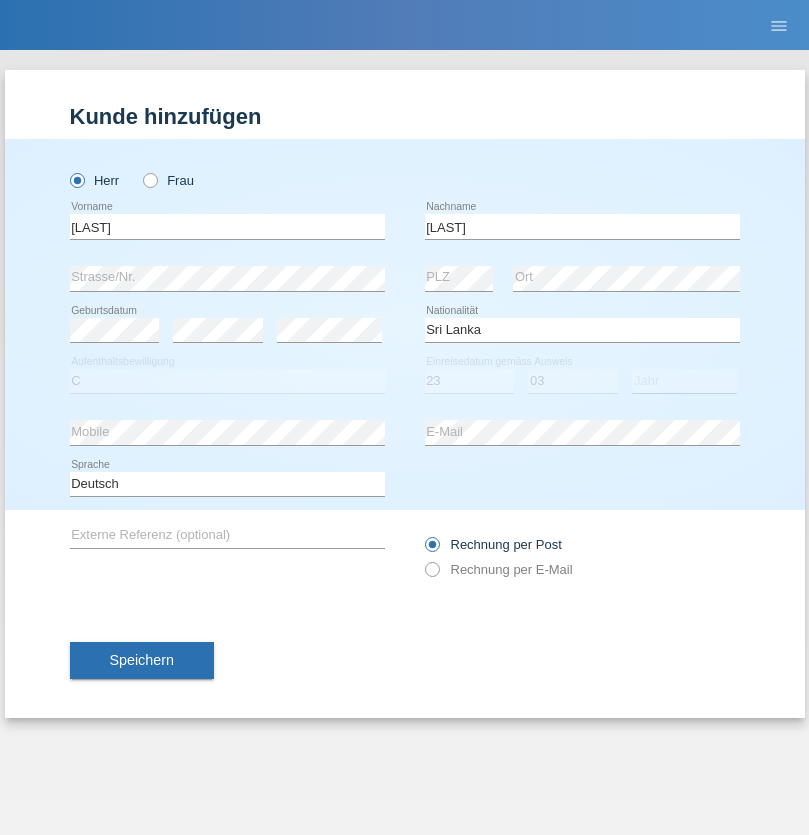 select on "2021" 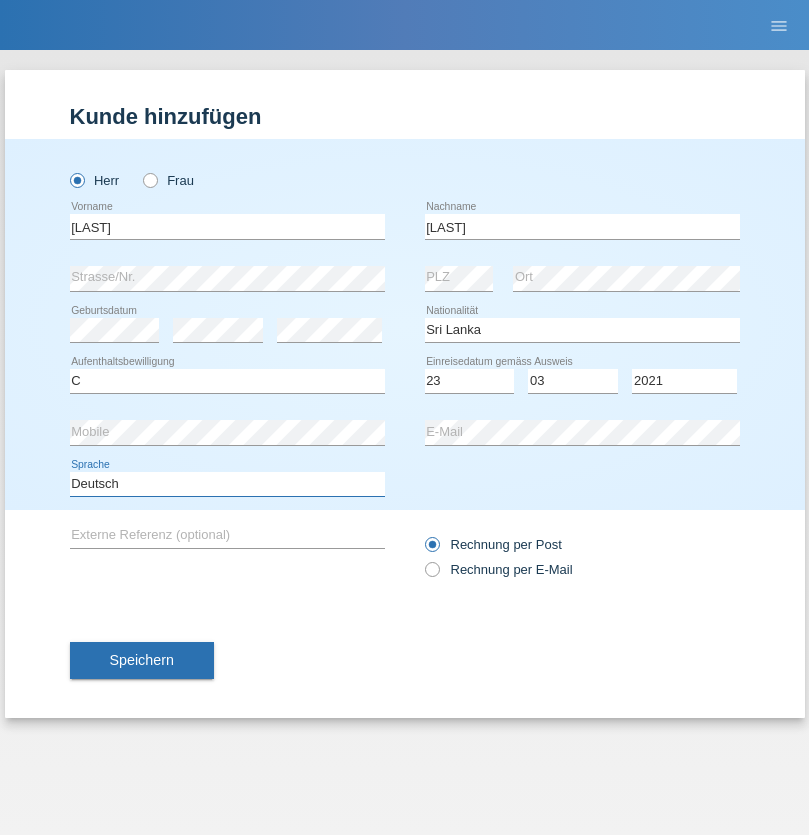 select on "en" 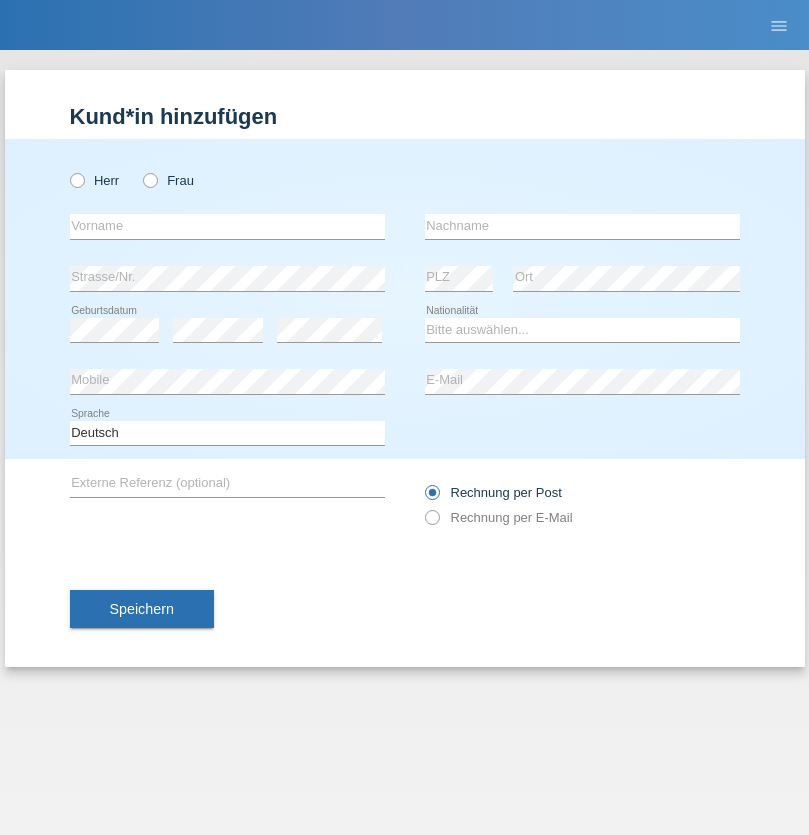 scroll, scrollTop: 0, scrollLeft: 0, axis: both 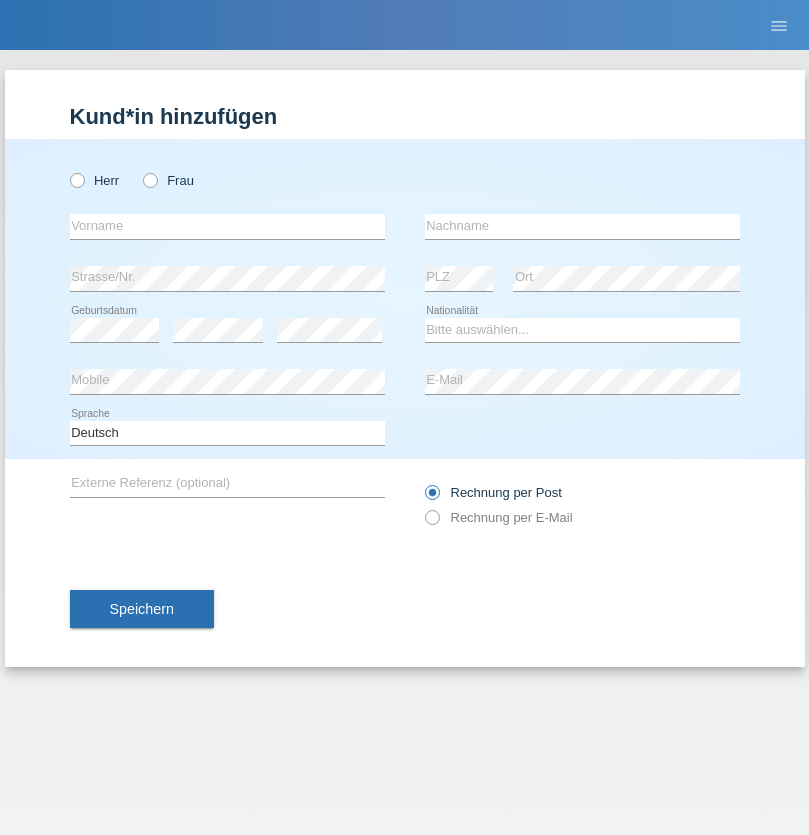 radio on "true" 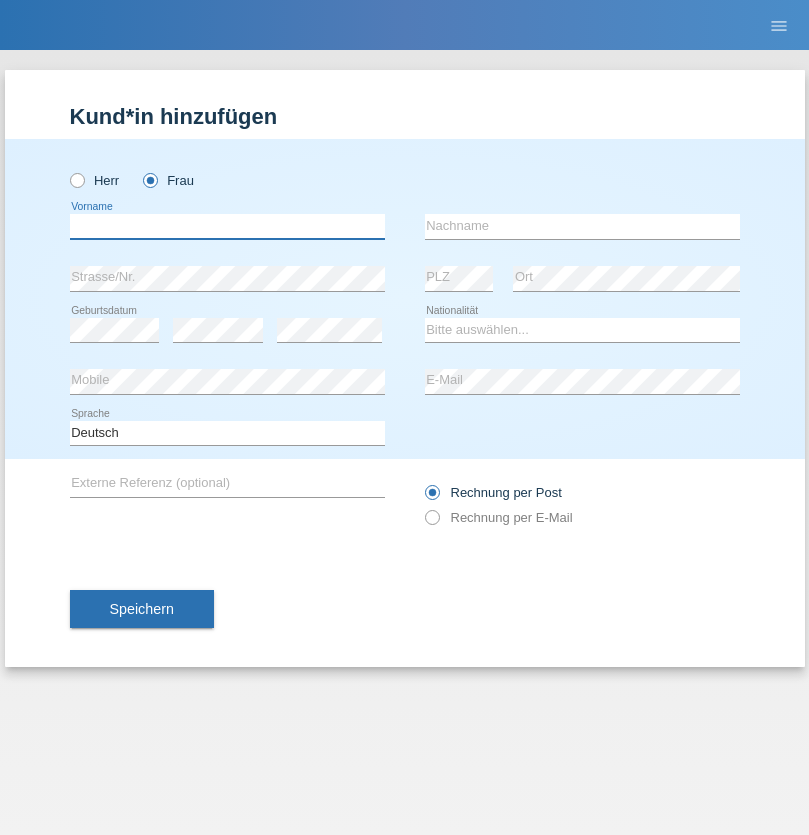 click at bounding box center (227, 226) 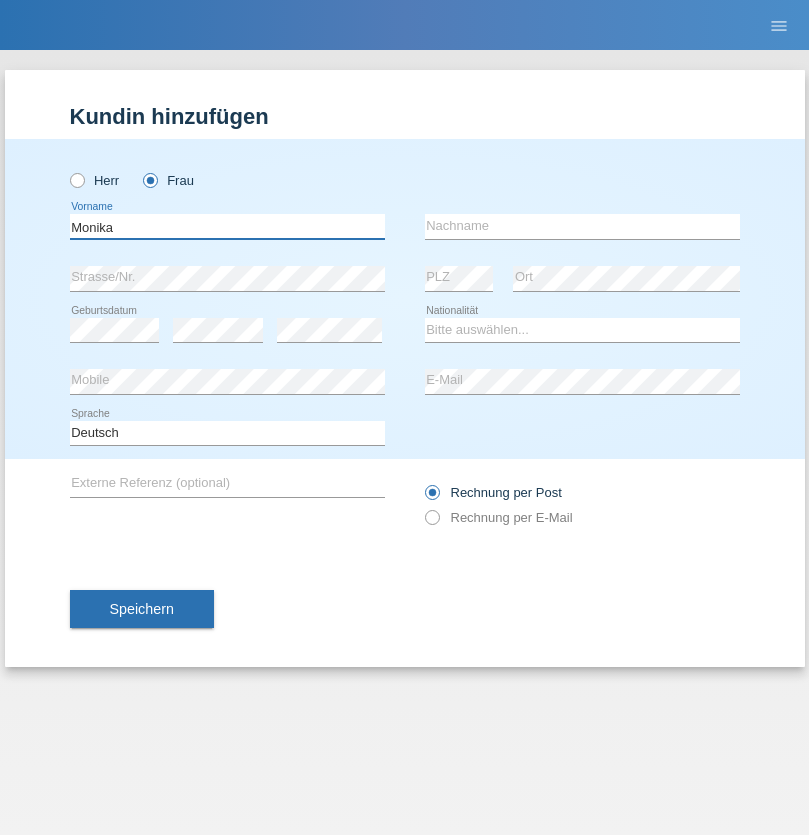 type on "Monika" 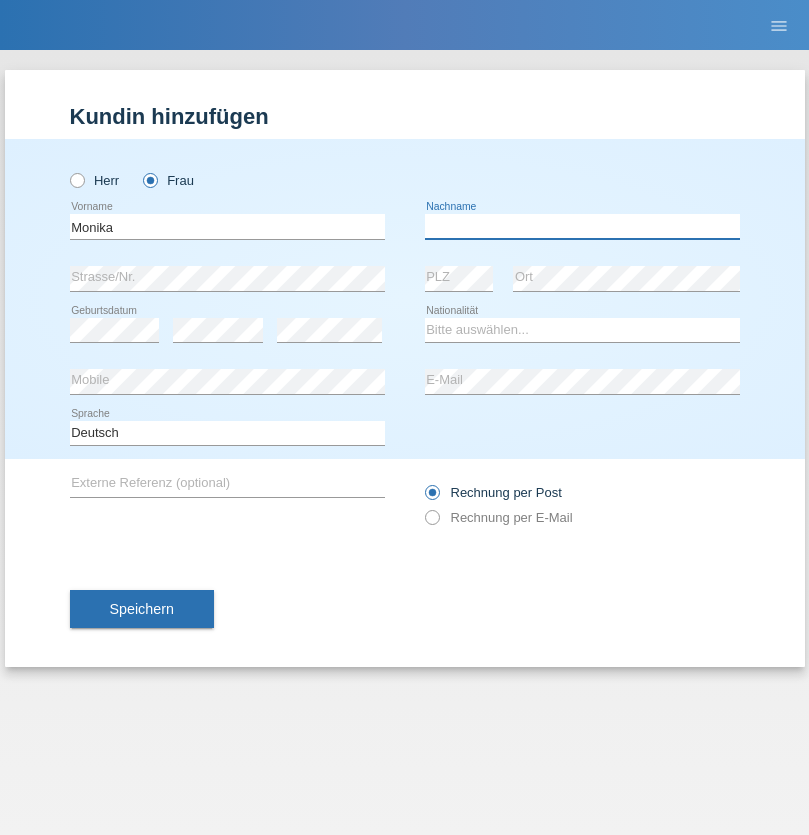click at bounding box center (582, 226) 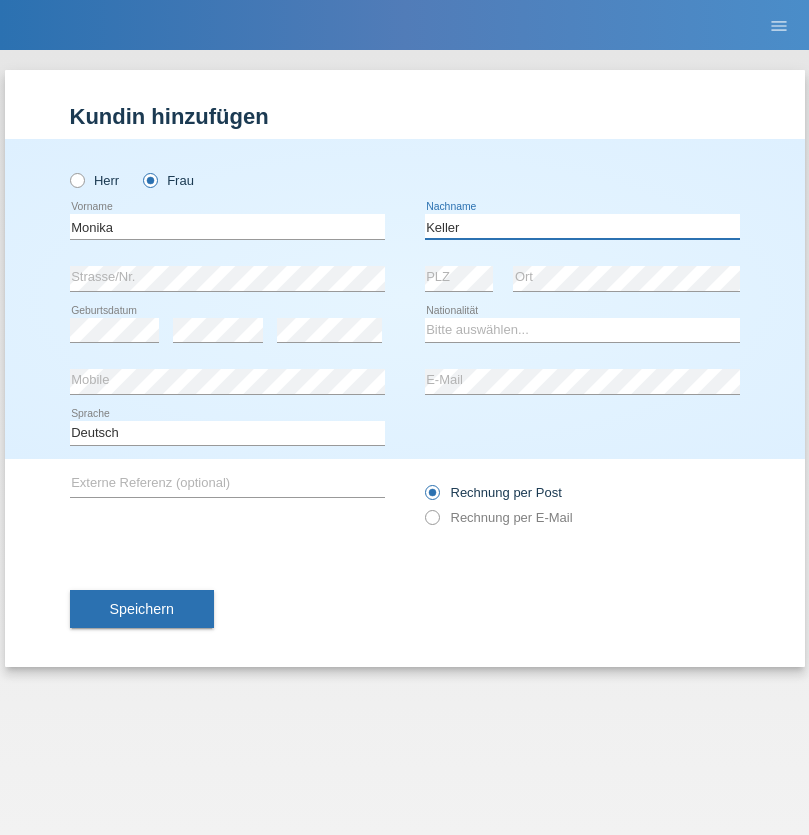 type on "Keller" 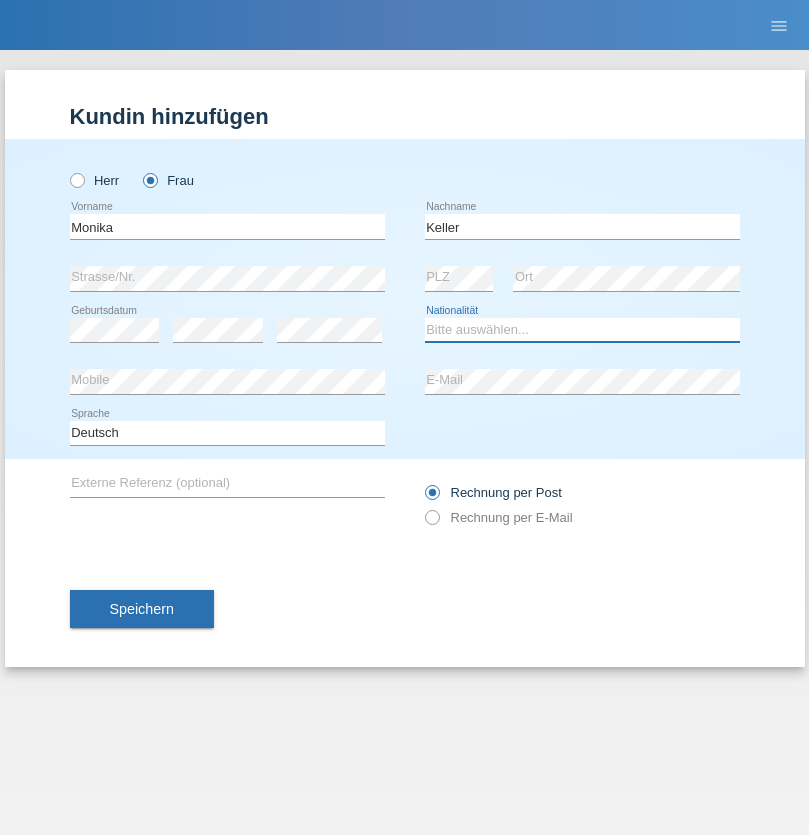 select on "CH" 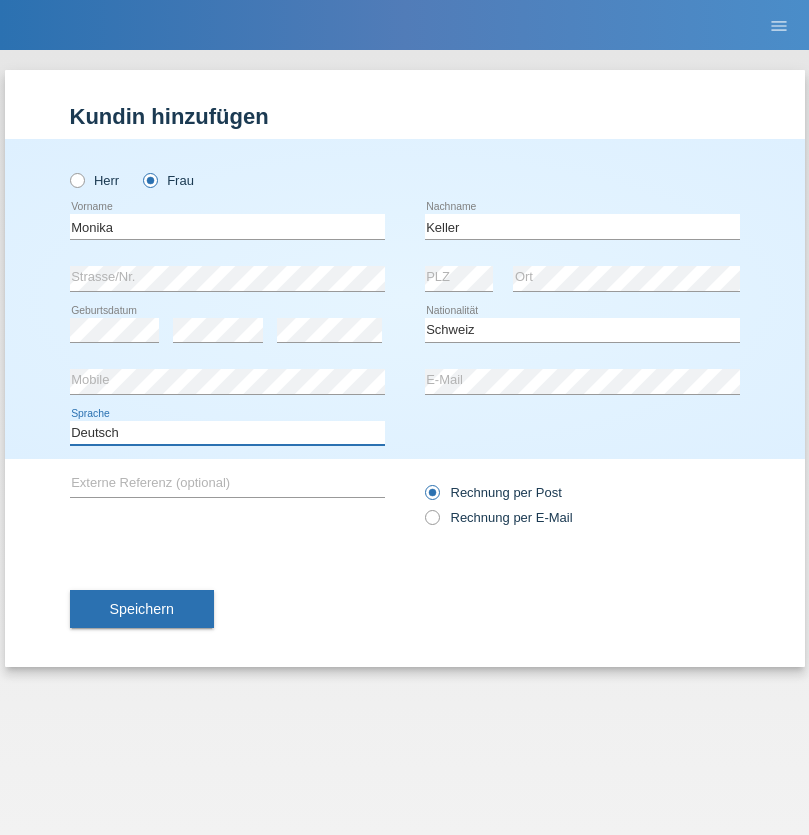 select on "en" 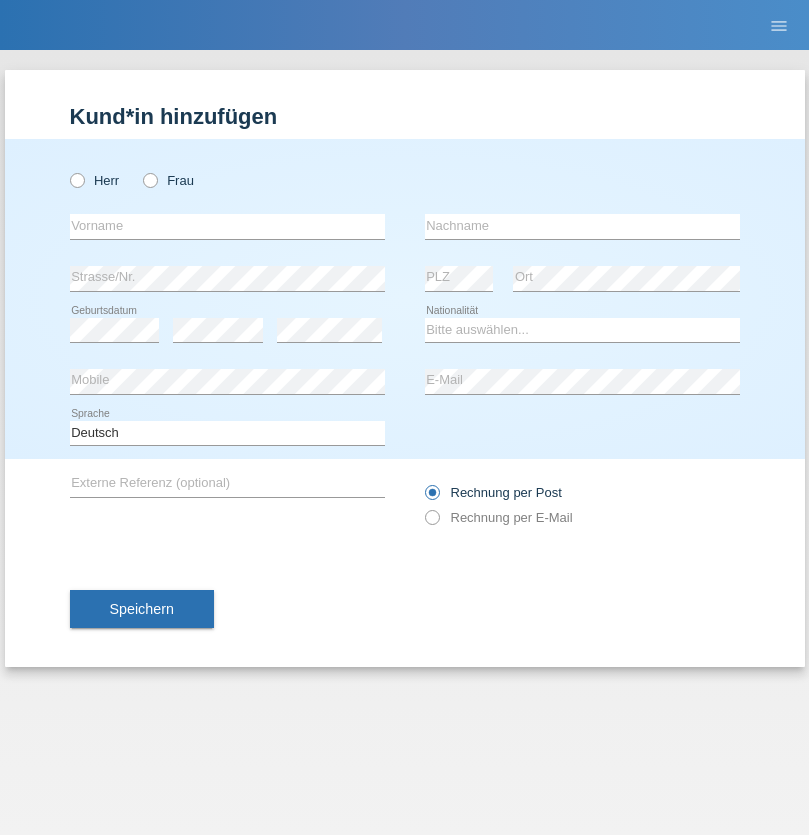 scroll, scrollTop: 0, scrollLeft: 0, axis: both 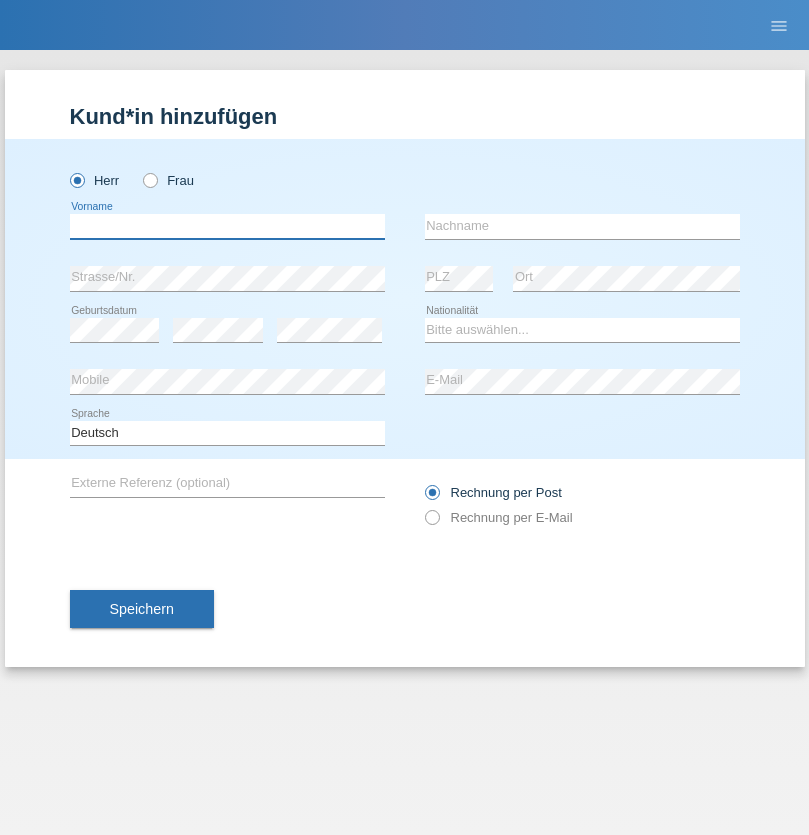 click at bounding box center [227, 226] 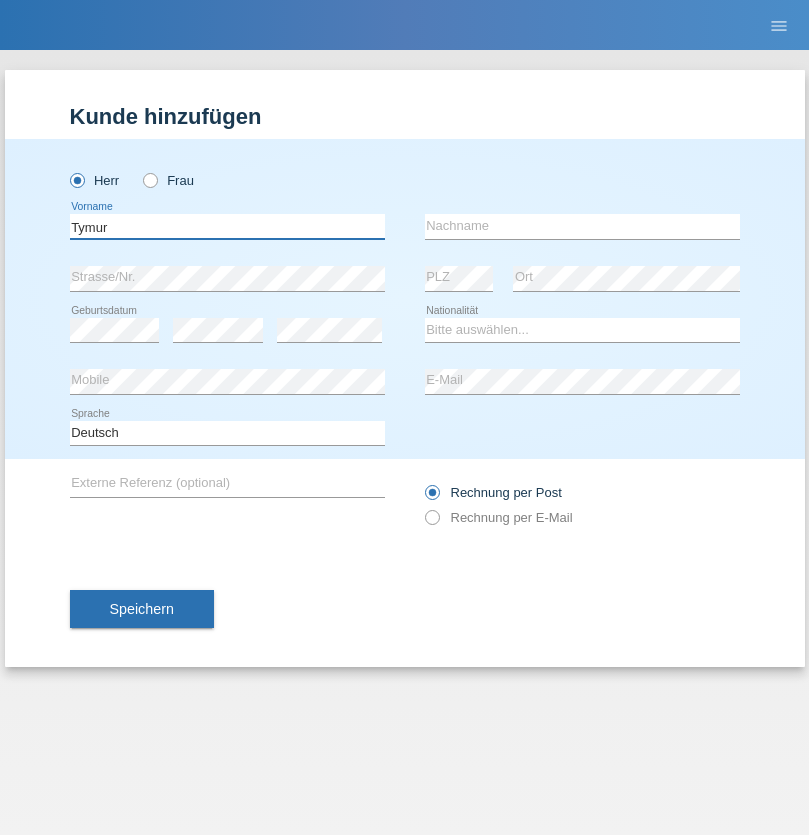 type on "Tymur" 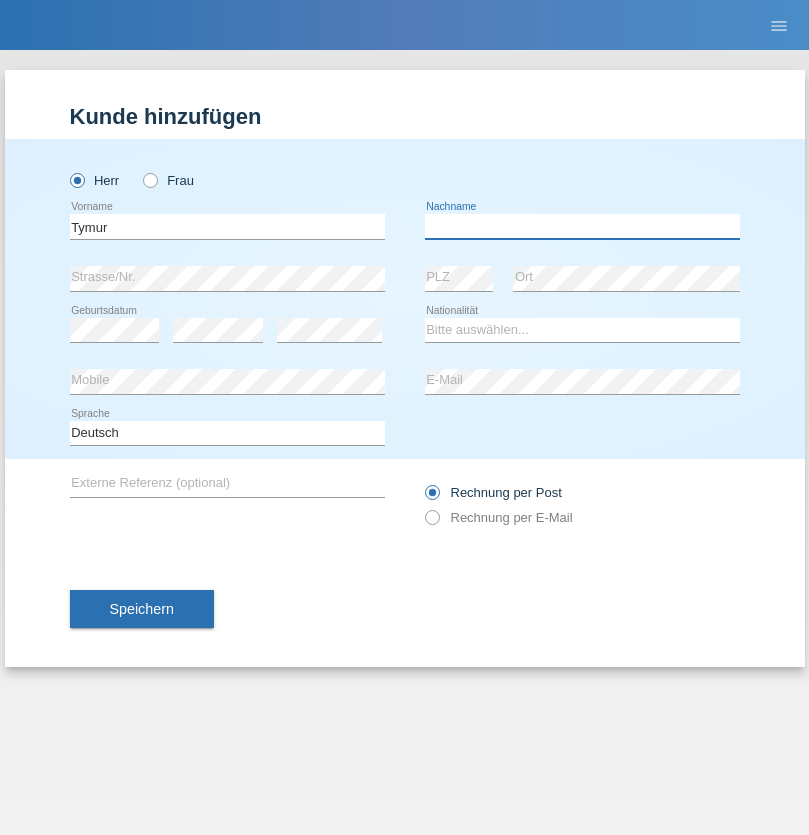 click at bounding box center (582, 226) 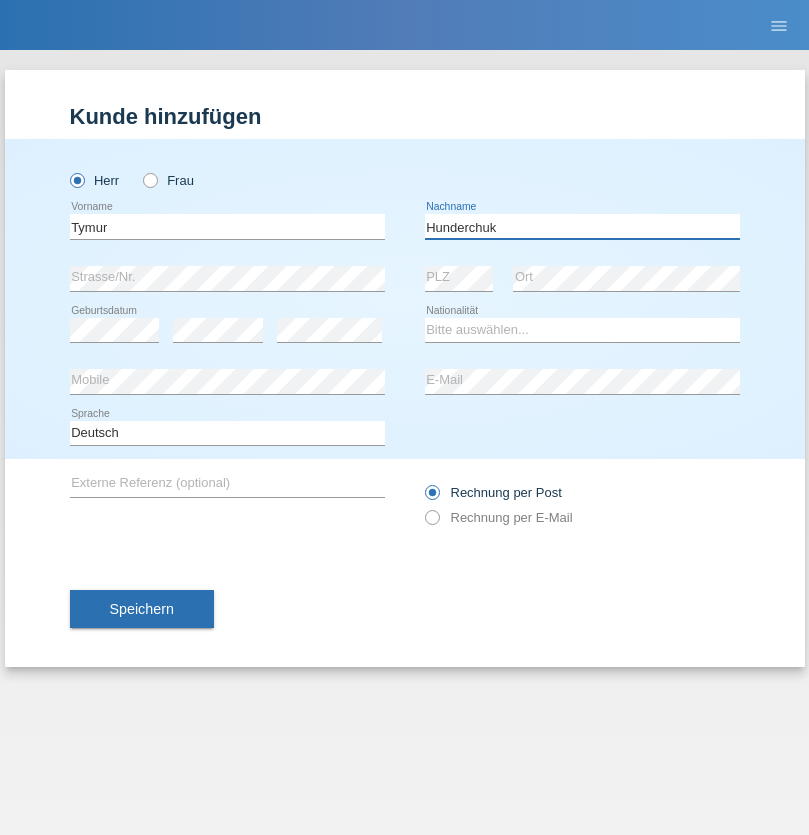 type on "Hunderchuk" 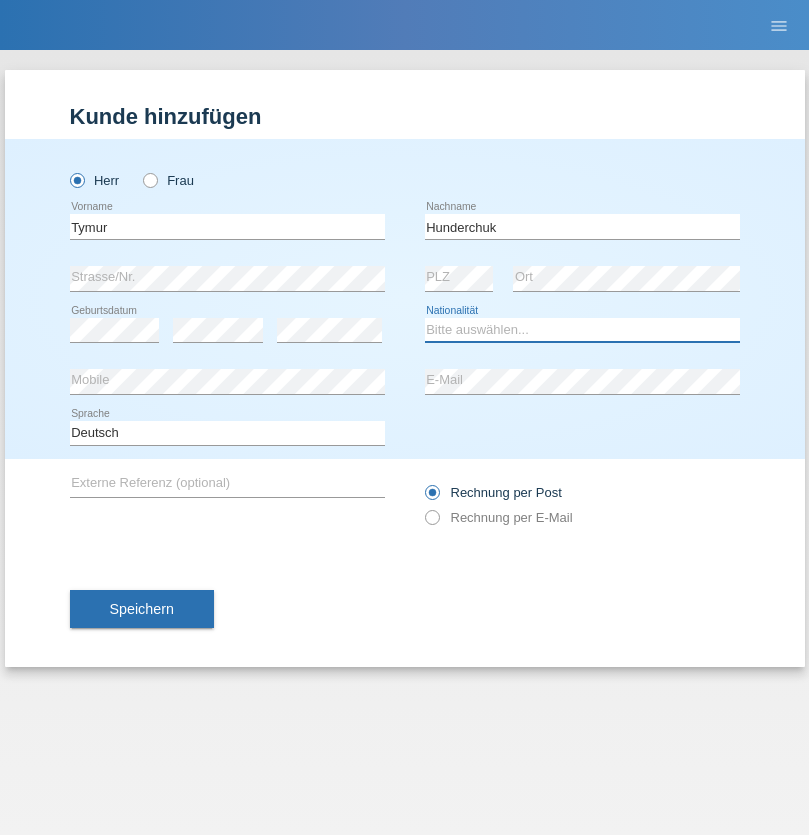 select on "UA" 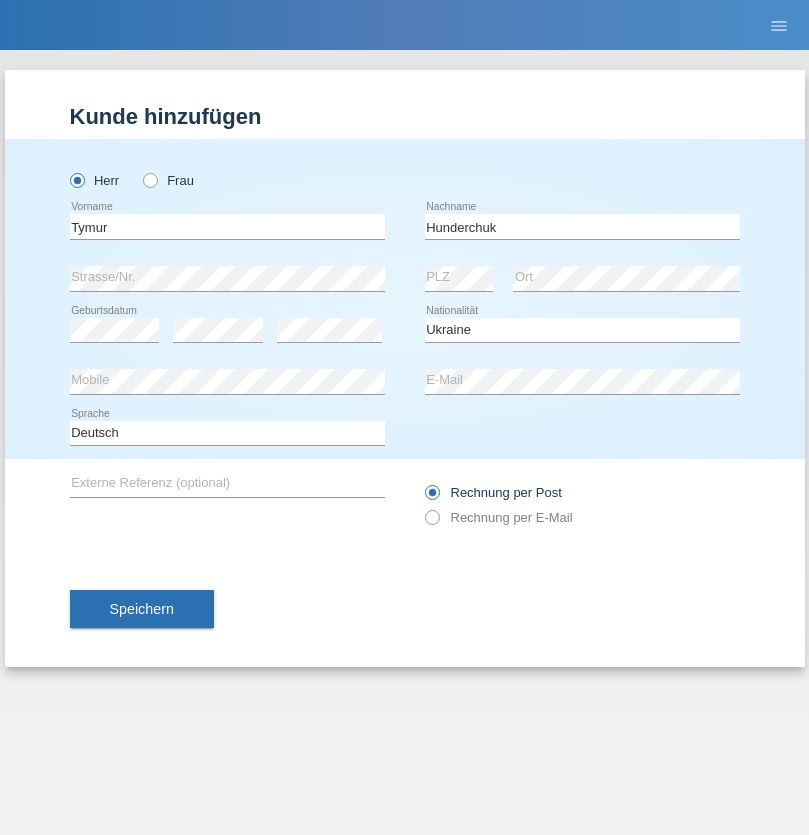 select on "C" 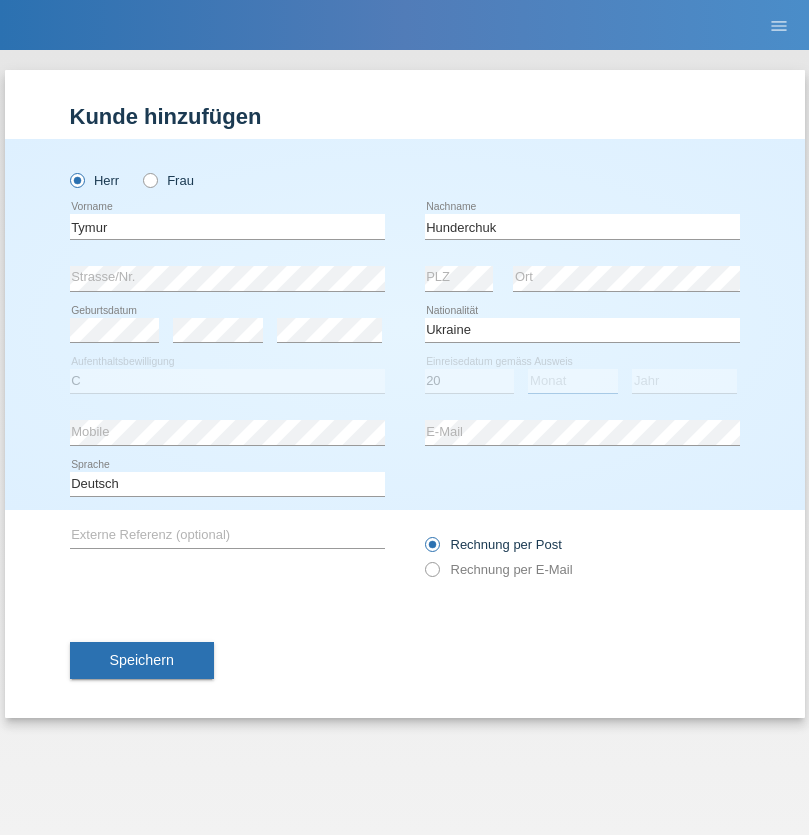 select on "08" 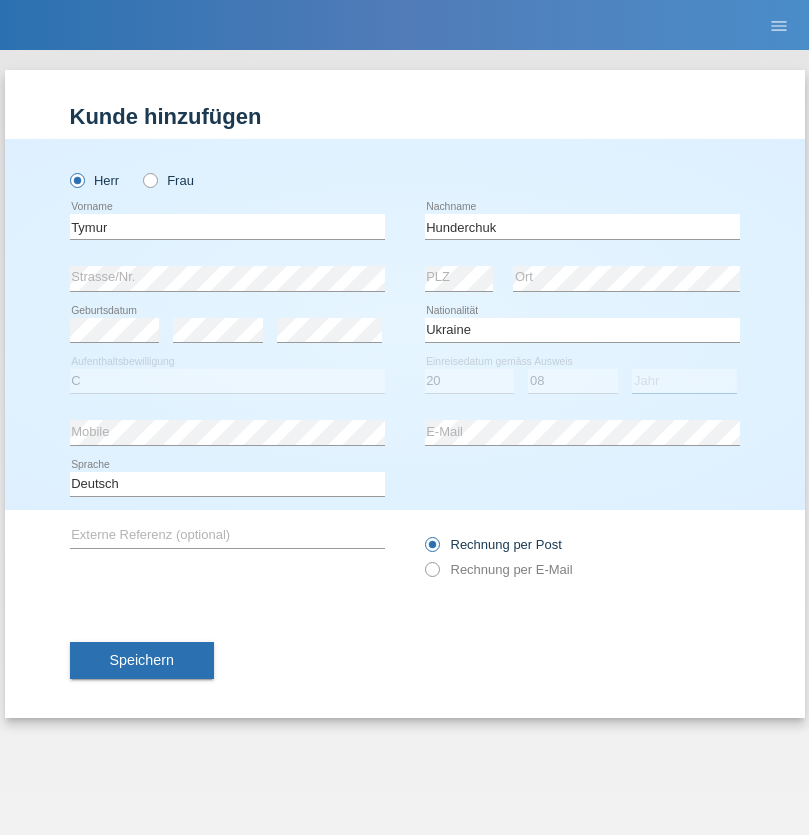 select on "2021" 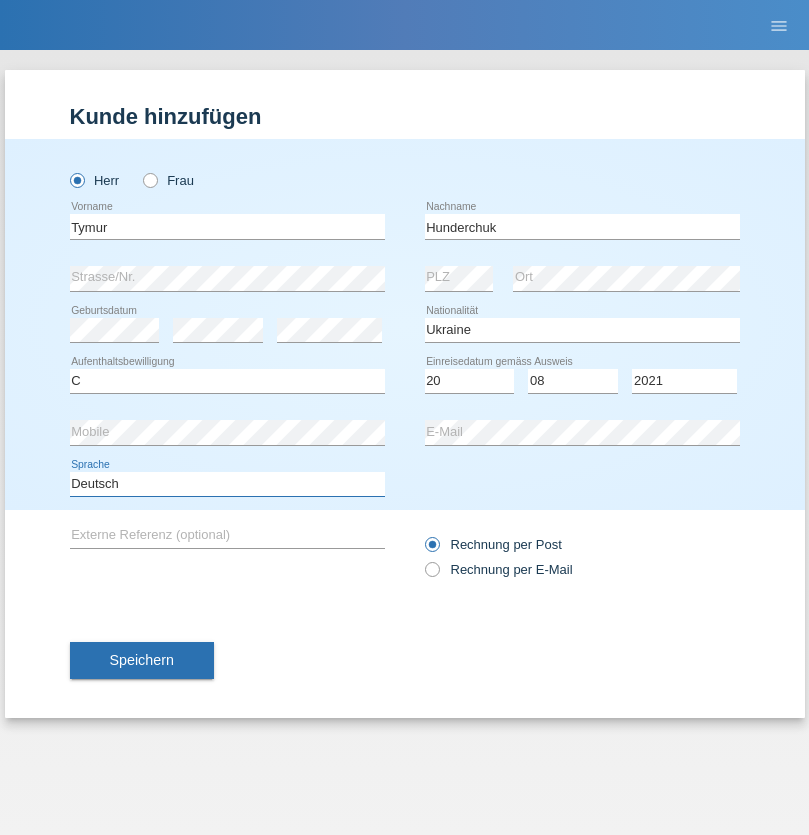 select on "en" 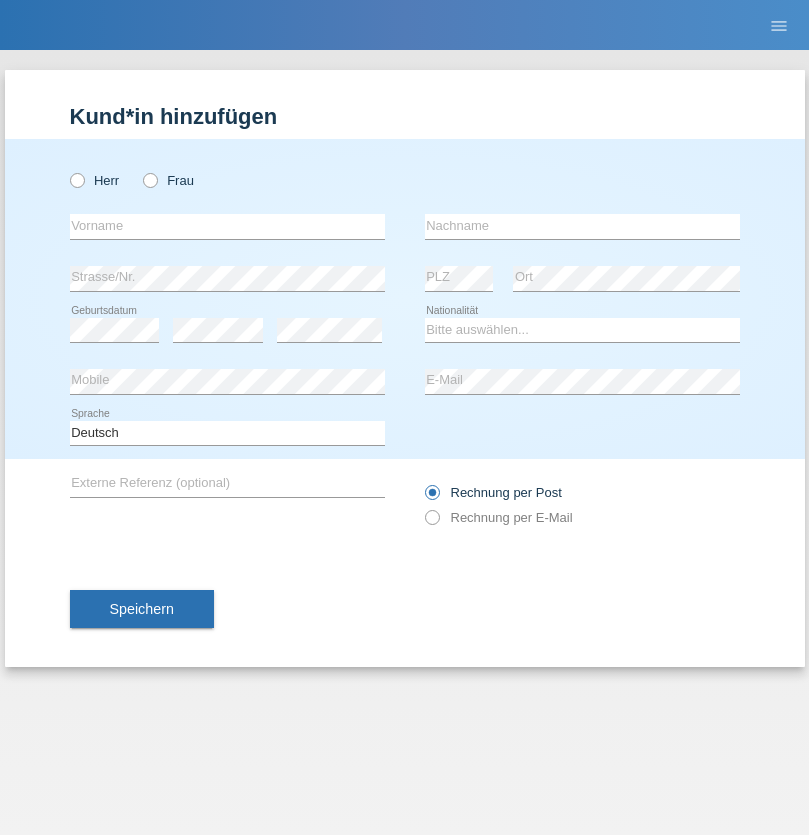 scroll, scrollTop: 0, scrollLeft: 0, axis: both 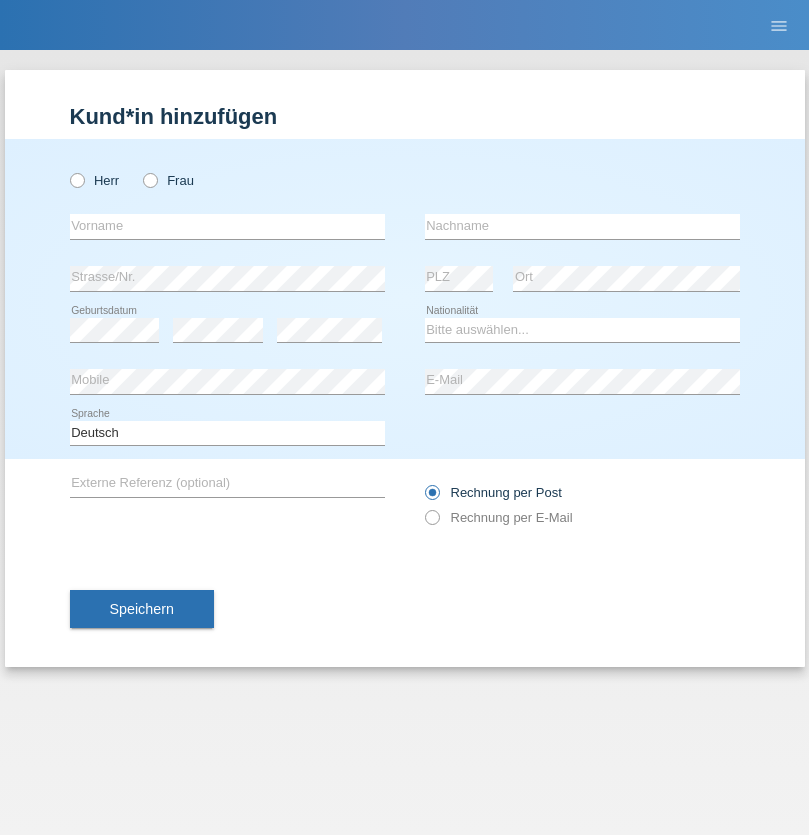 radio on "true" 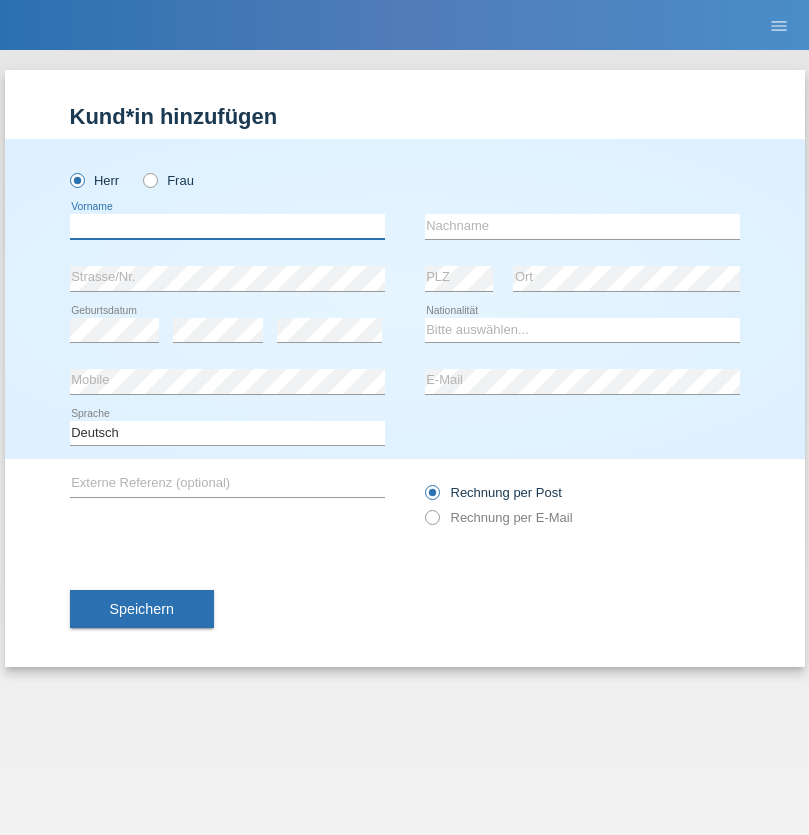 click at bounding box center (227, 226) 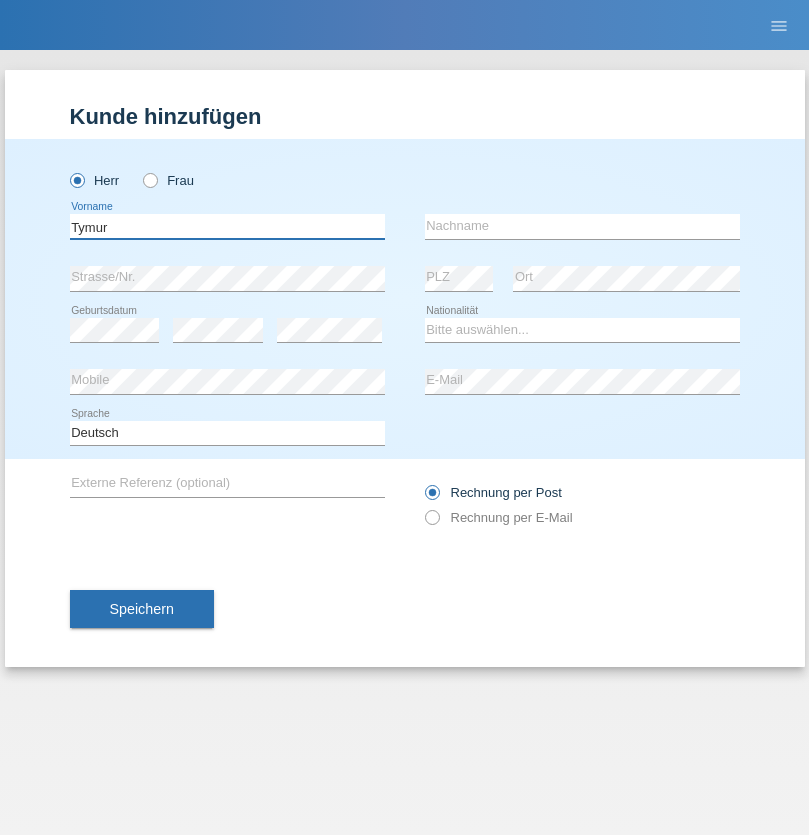 type on "Tymur" 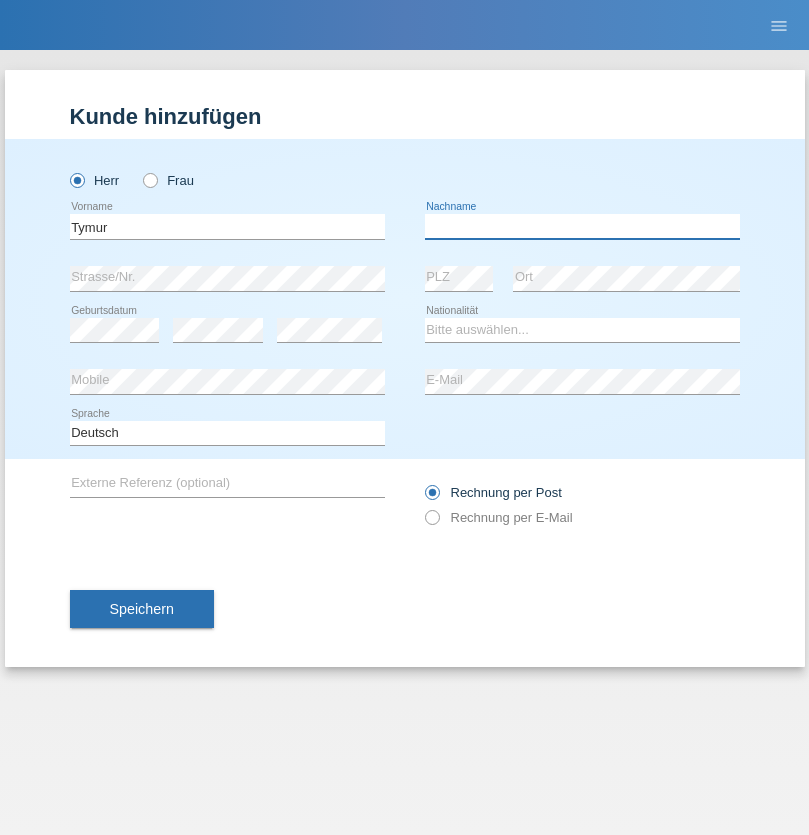 click at bounding box center (582, 226) 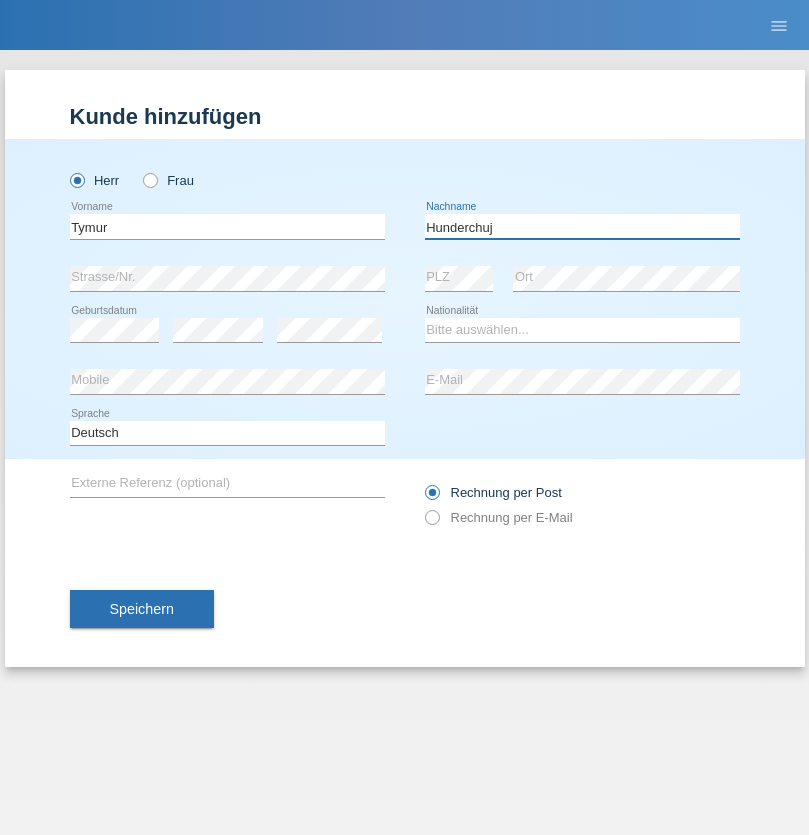 type on "Hunderchuj" 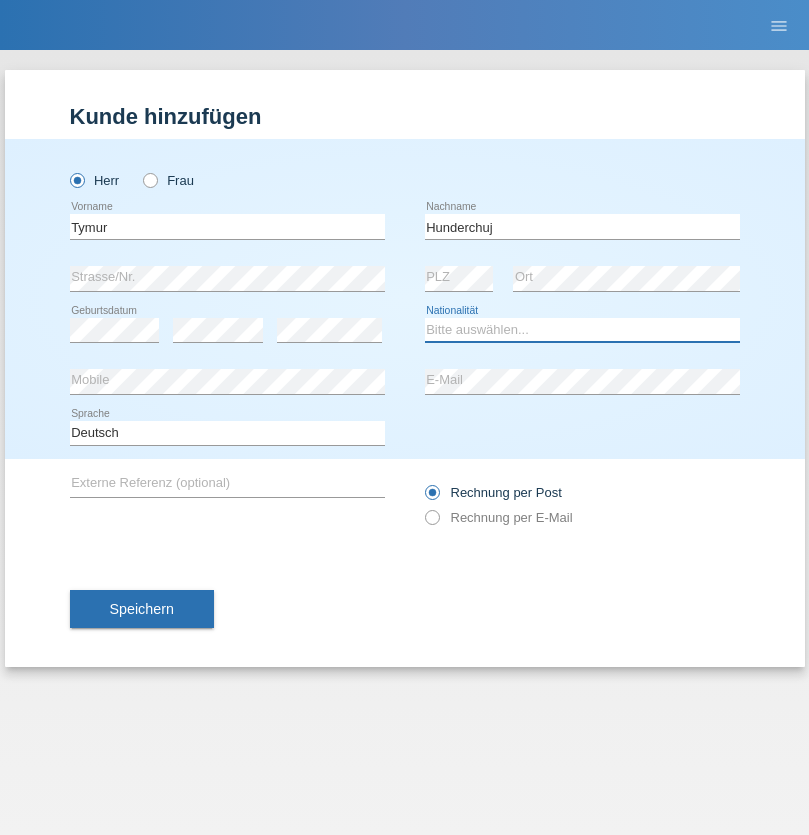 select on "UA" 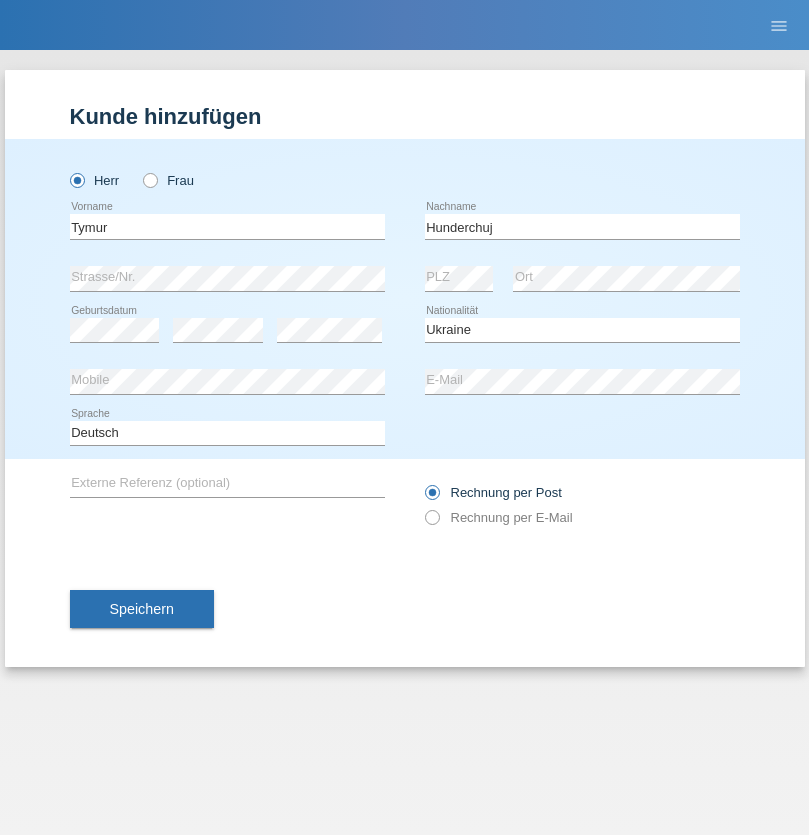 select on "C" 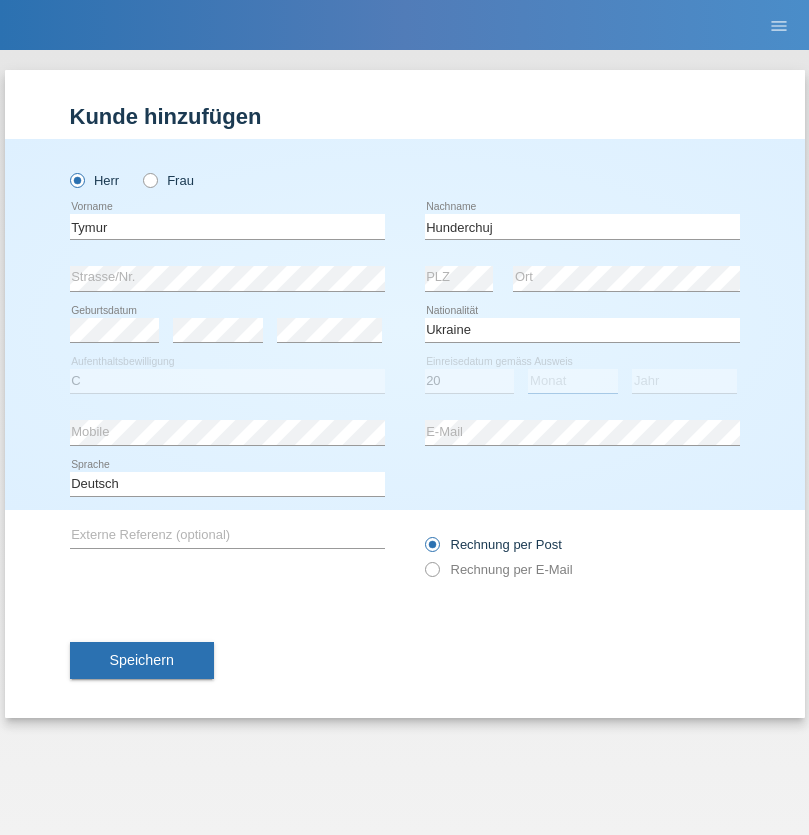 select on "08" 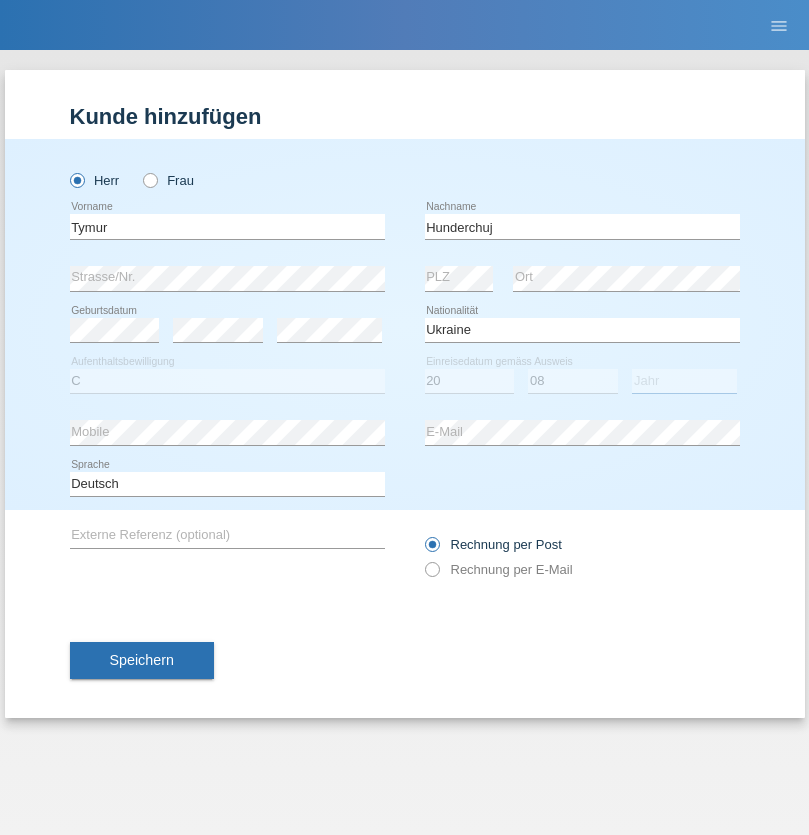 select on "2021" 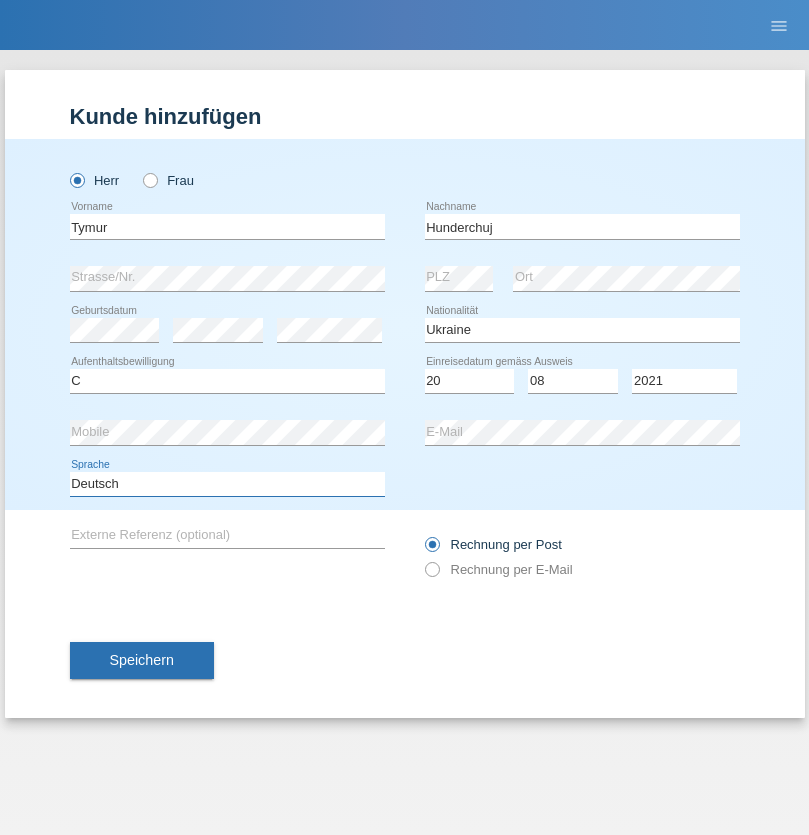 select on "en" 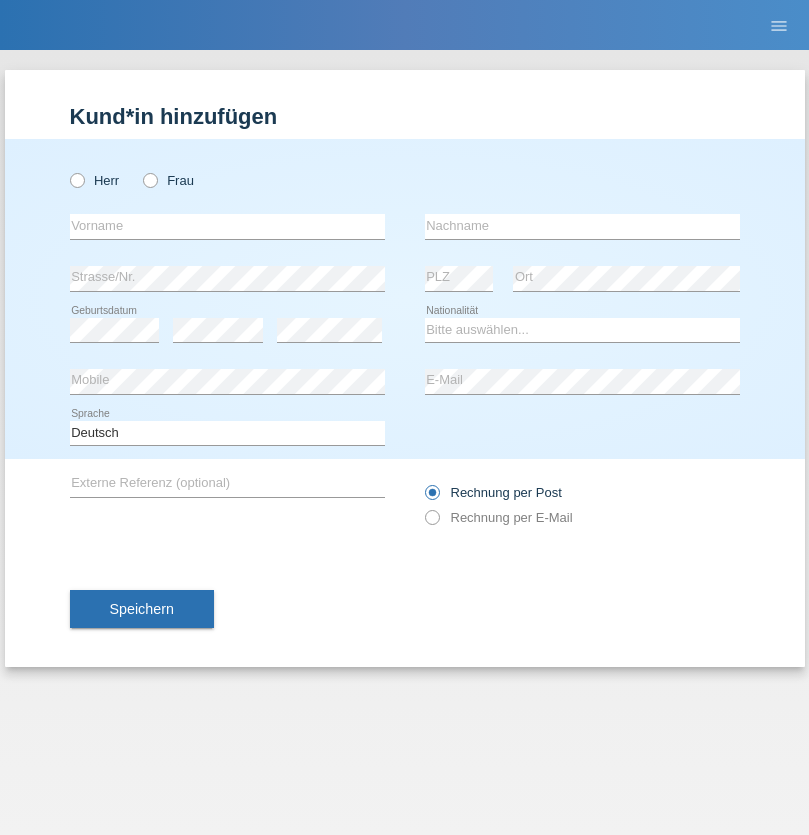 scroll, scrollTop: 0, scrollLeft: 0, axis: both 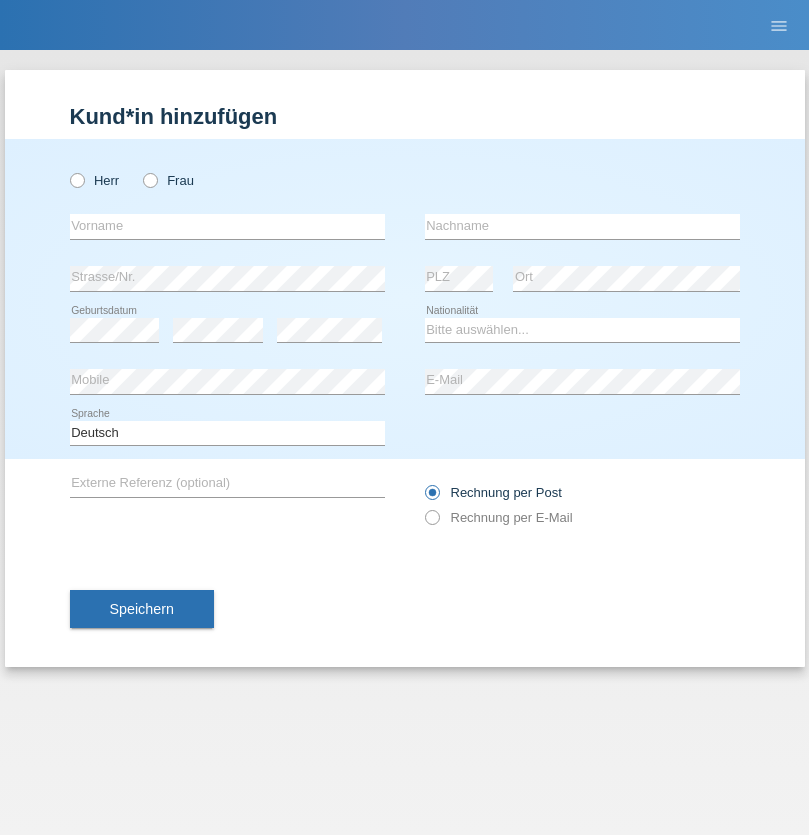 radio on "true" 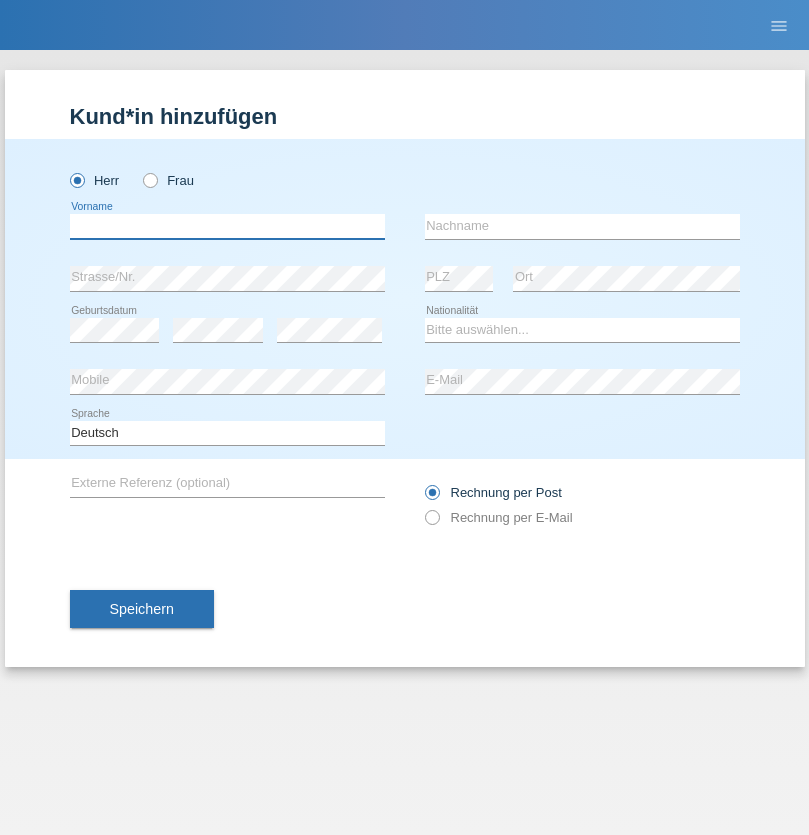 click at bounding box center [227, 226] 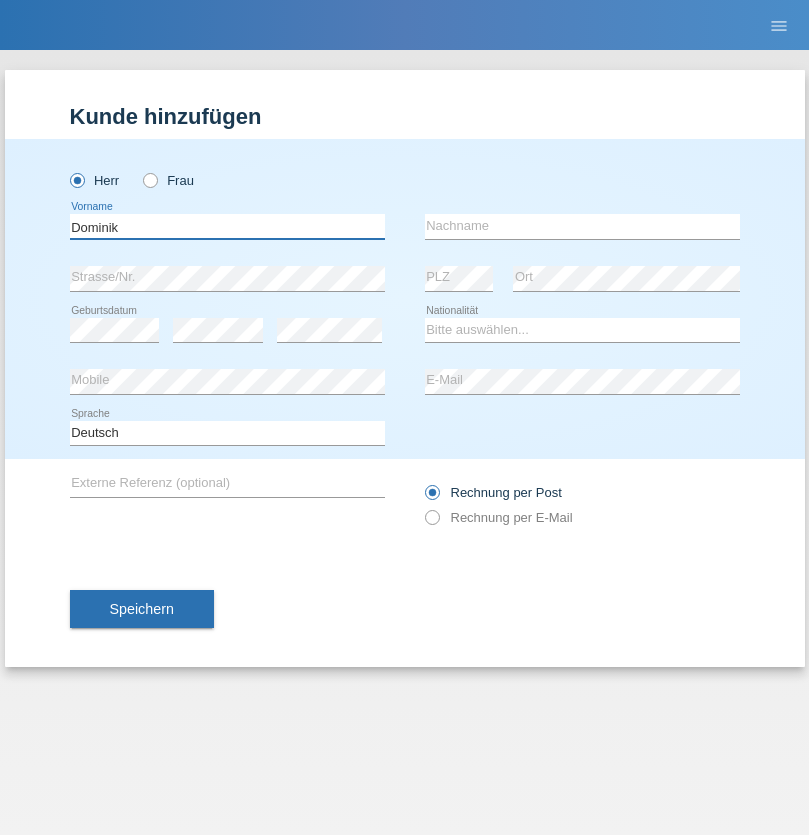 type on "Dominik" 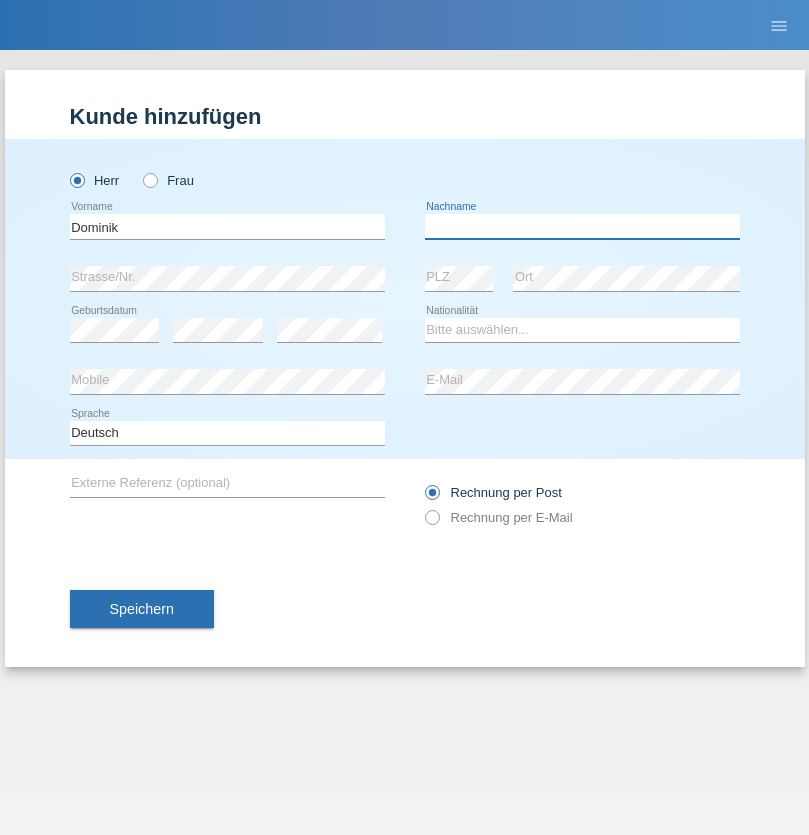 click at bounding box center [582, 226] 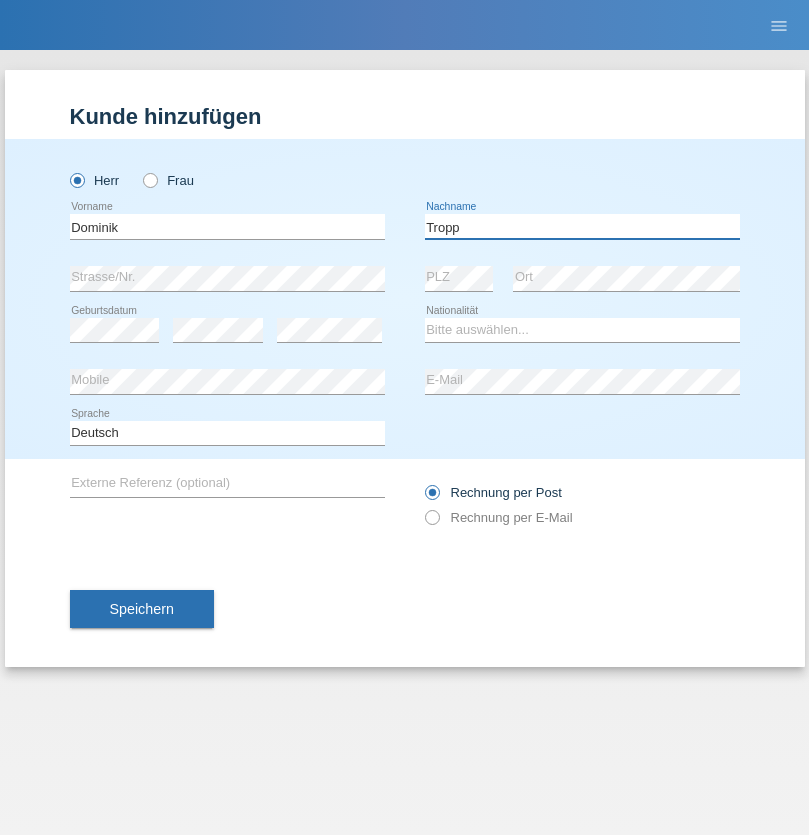 type on "Tropp" 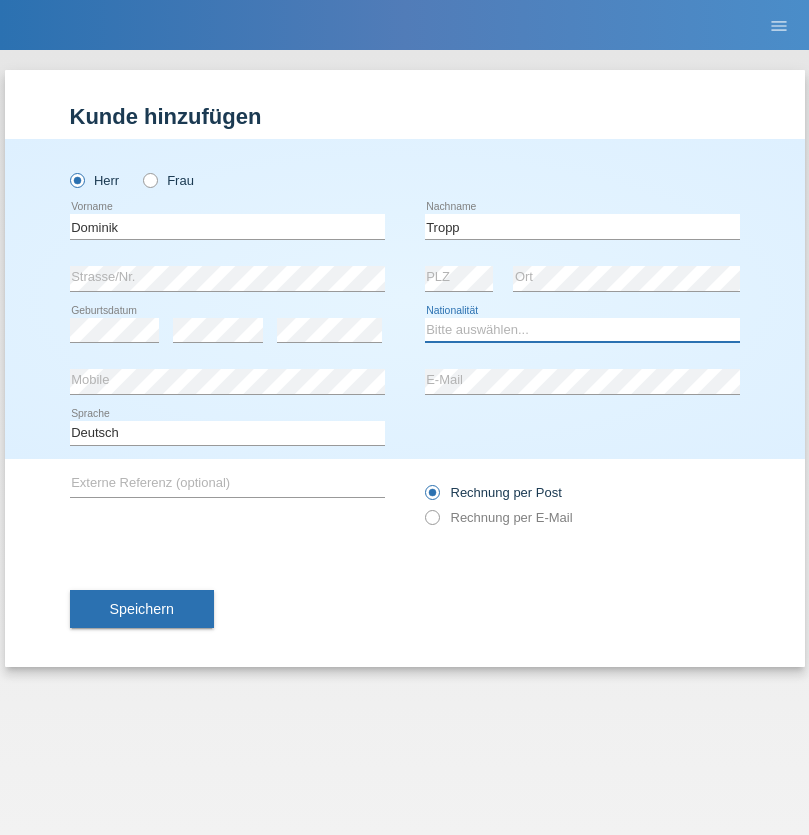 select on "SK" 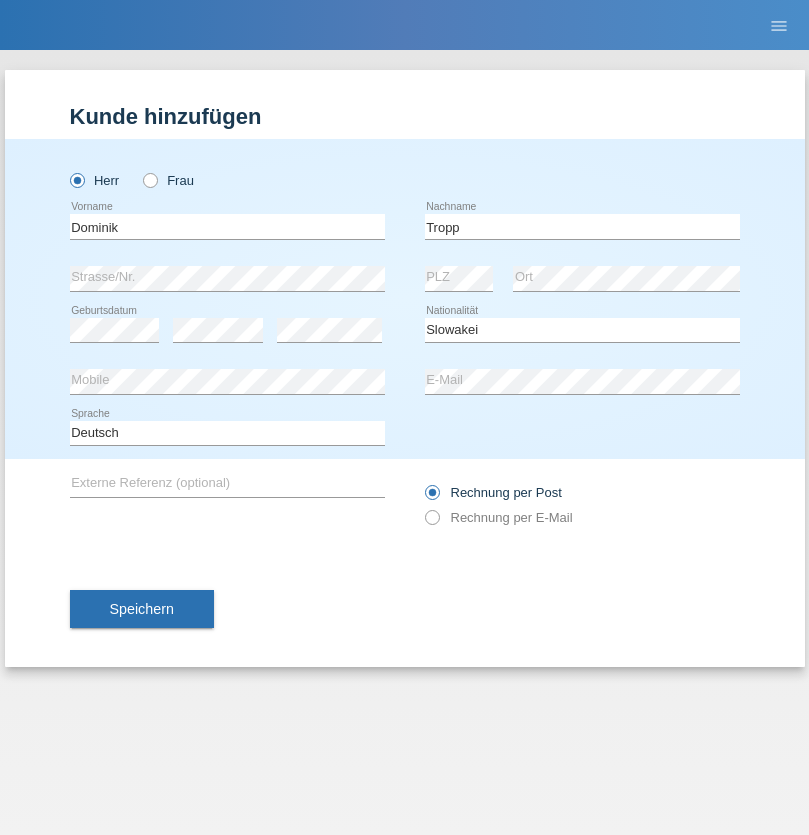 select on "C" 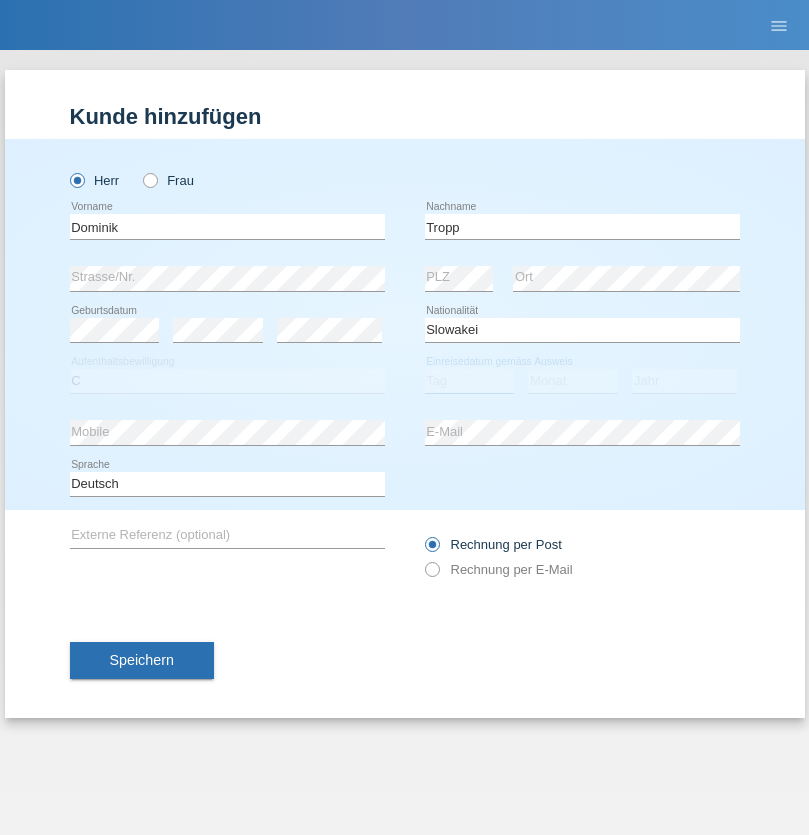 select on "09" 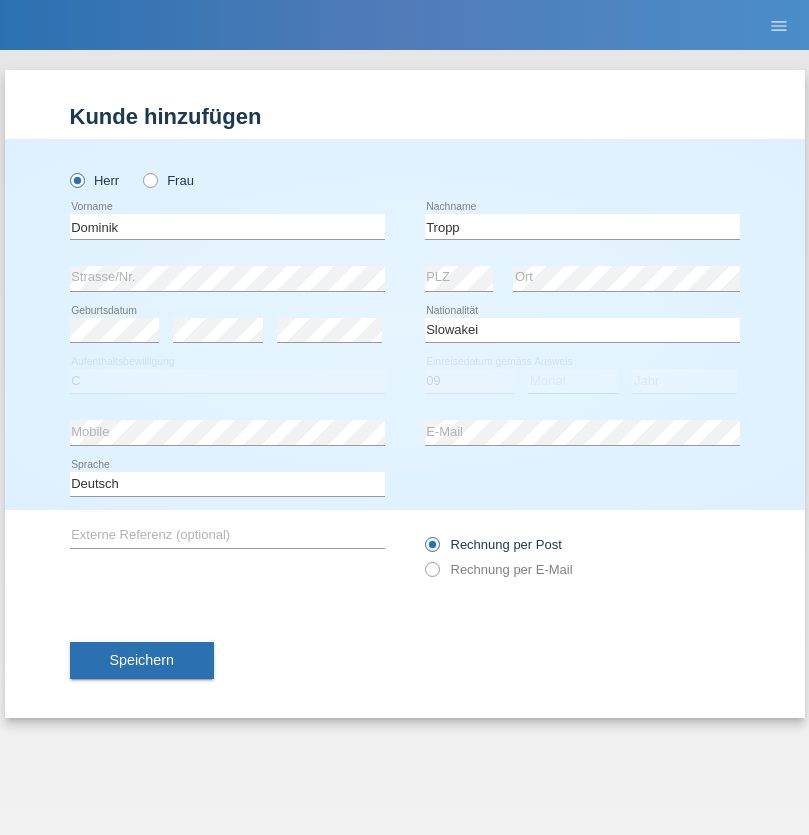 select on "08" 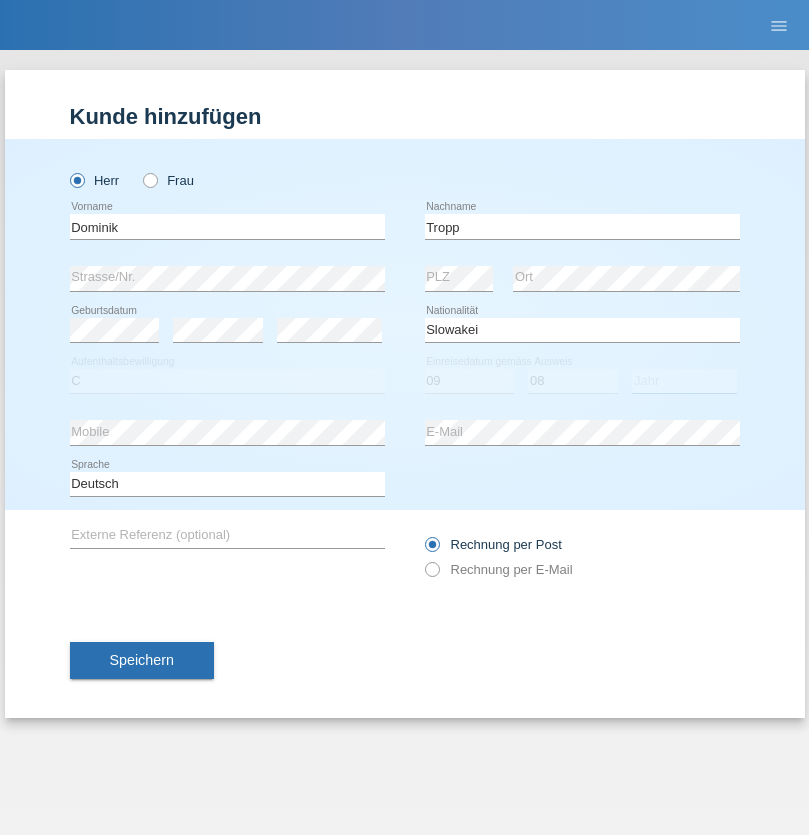 select on "2021" 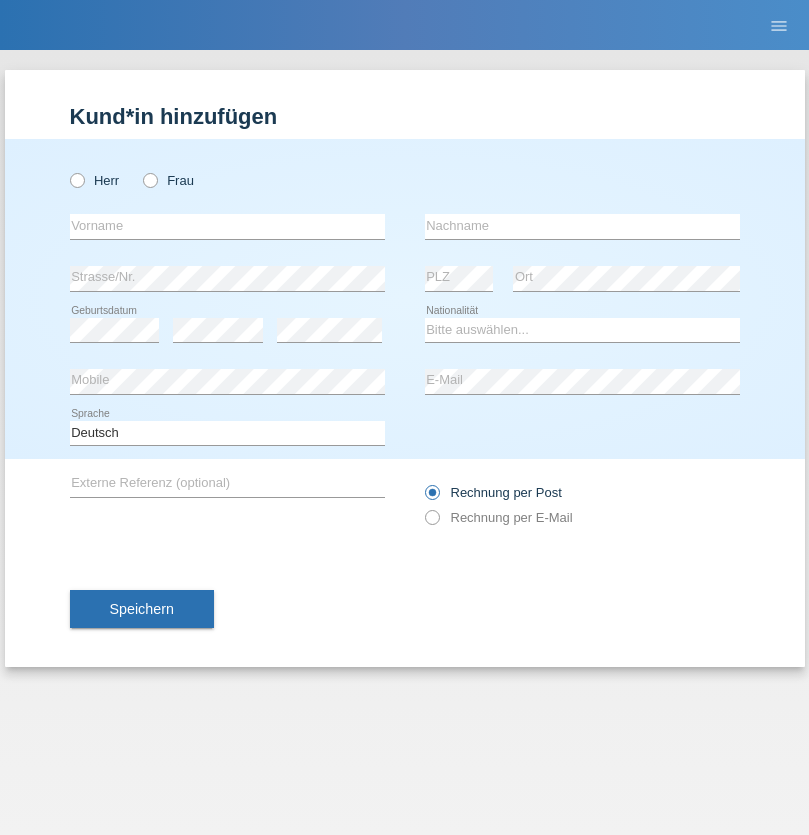 scroll, scrollTop: 0, scrollLeft: 0, axis: both 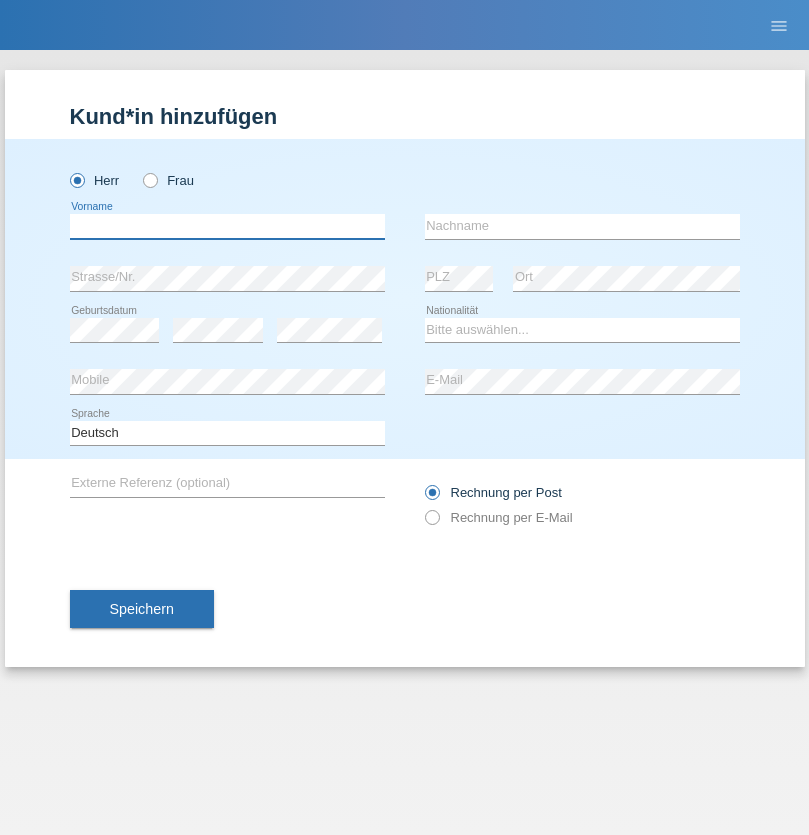 click at bounding box center (227, 226) 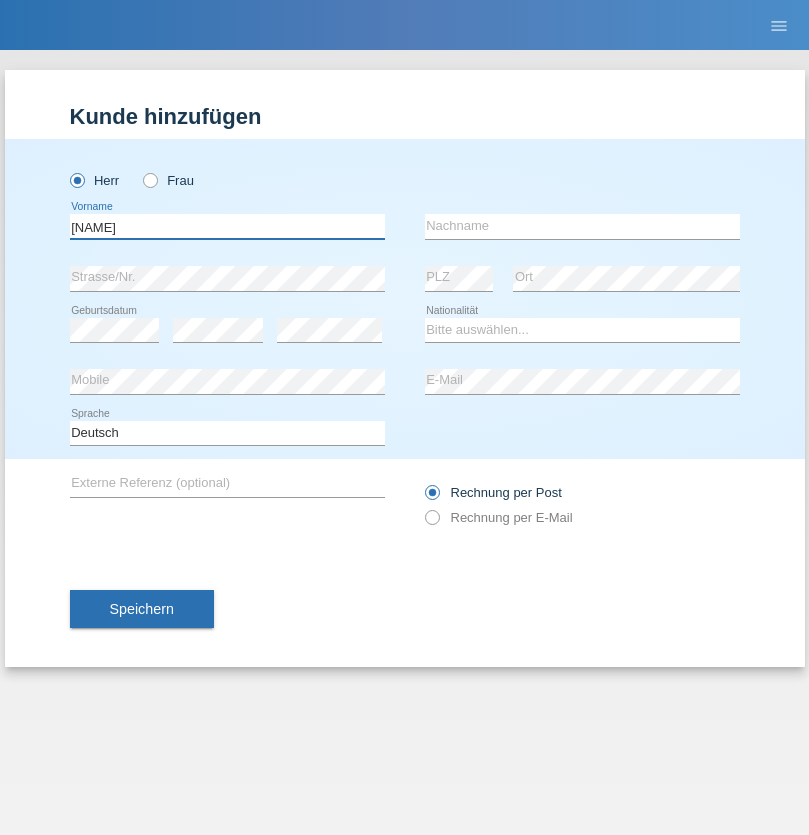 type on "Dirk" 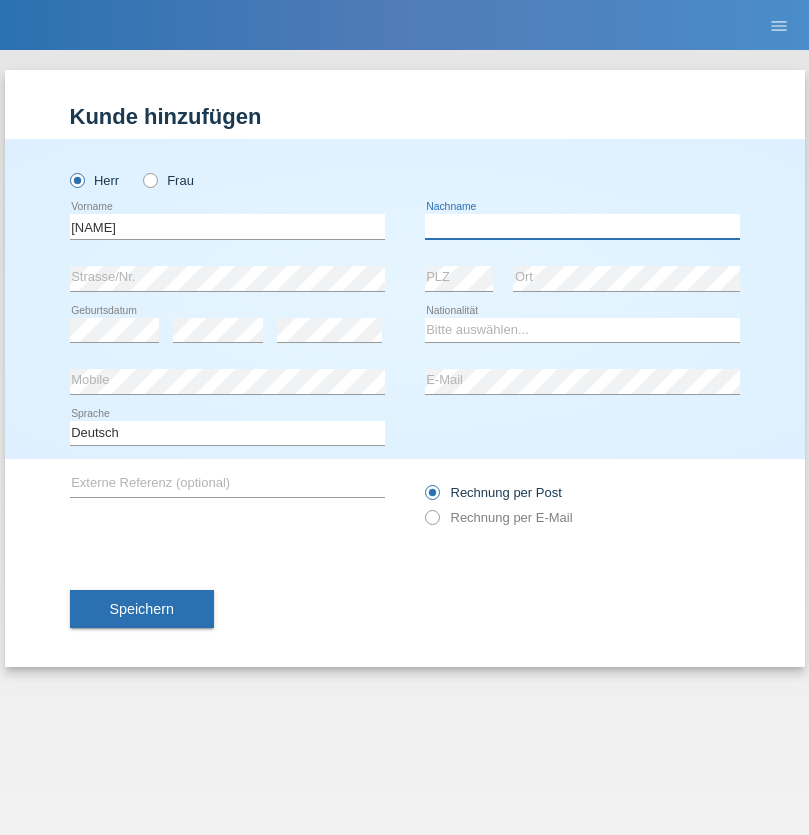 click at bounding box center (582, 226) 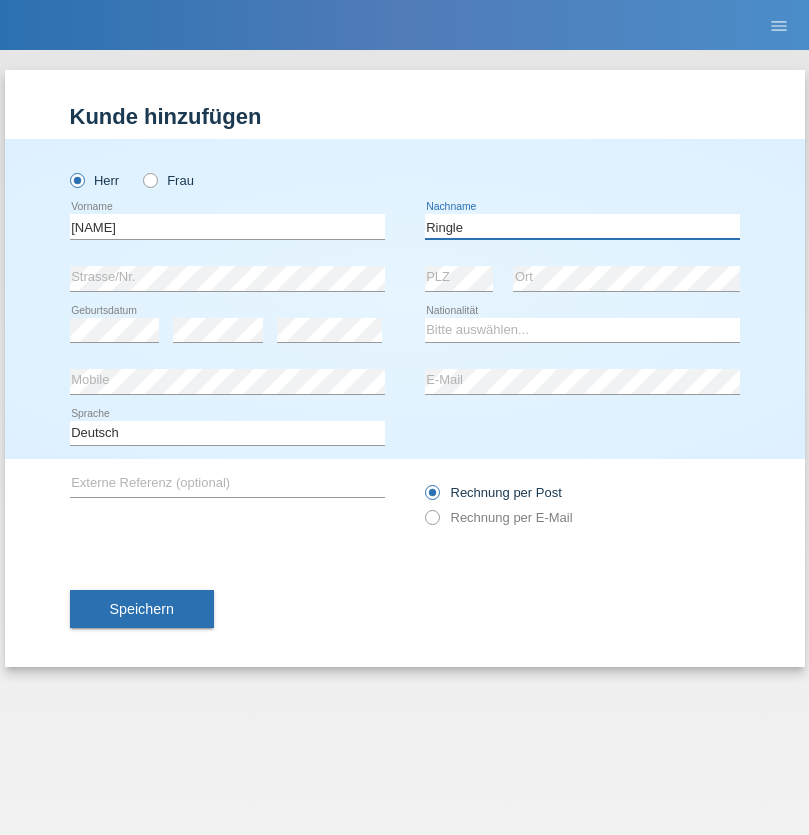 type on "Ringle" 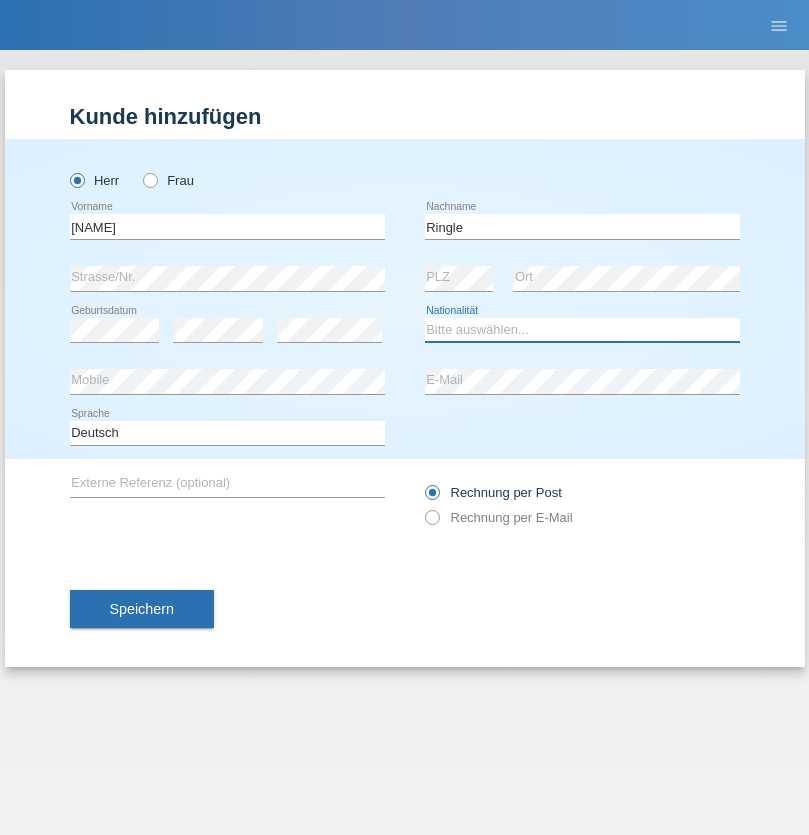 select on "DE" 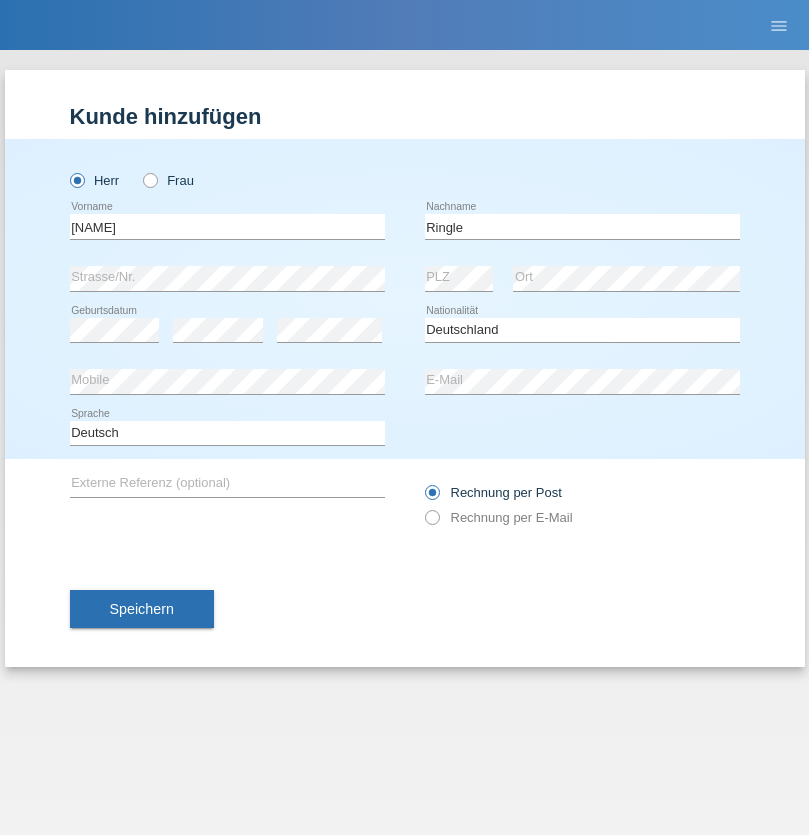 select on "C" 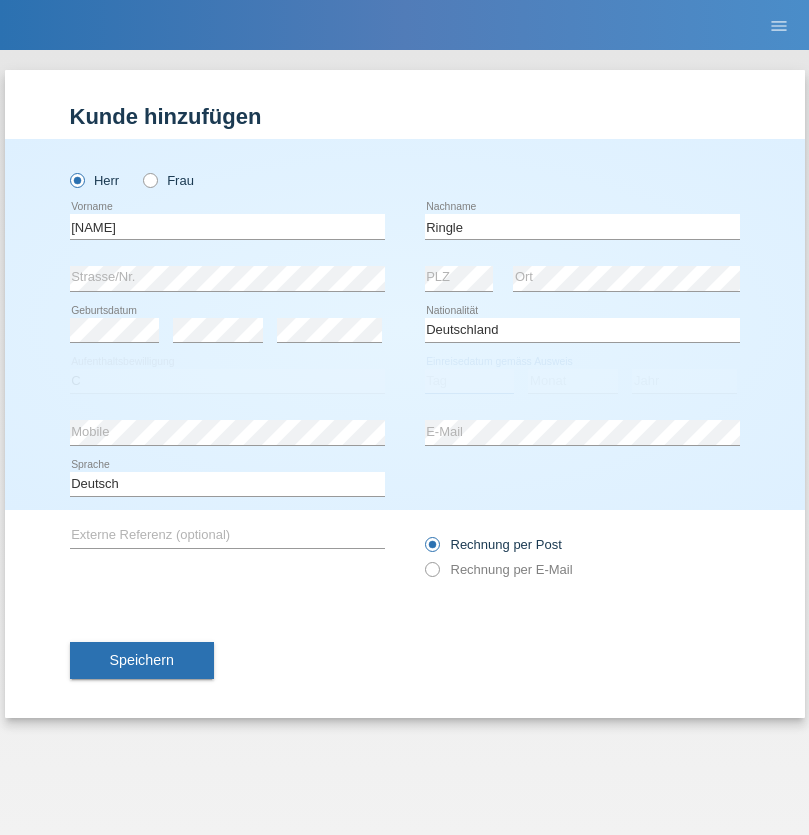 select on "06" 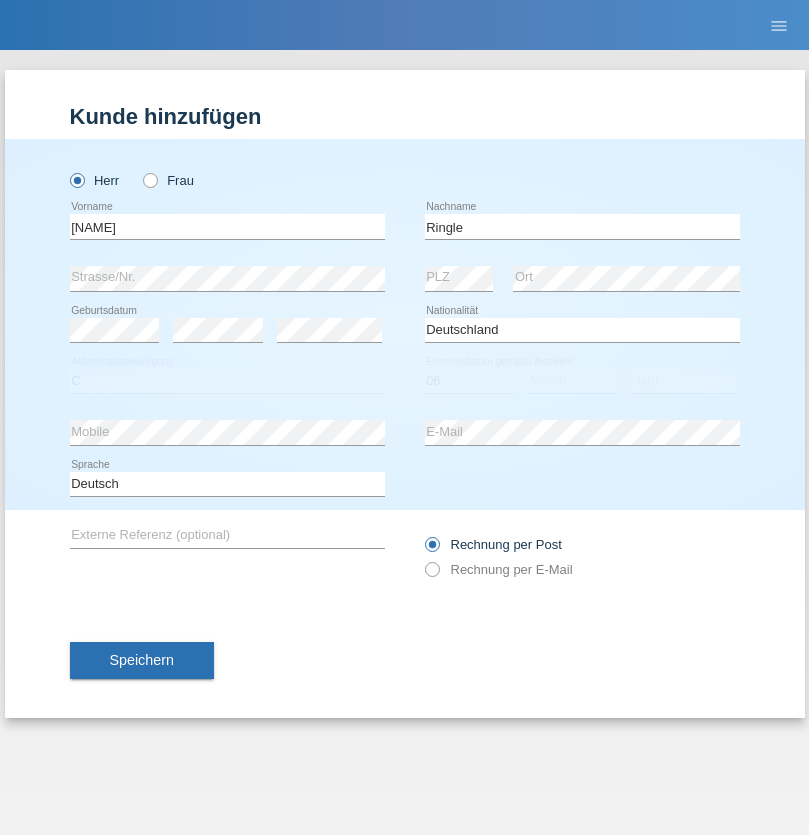 select on "01" 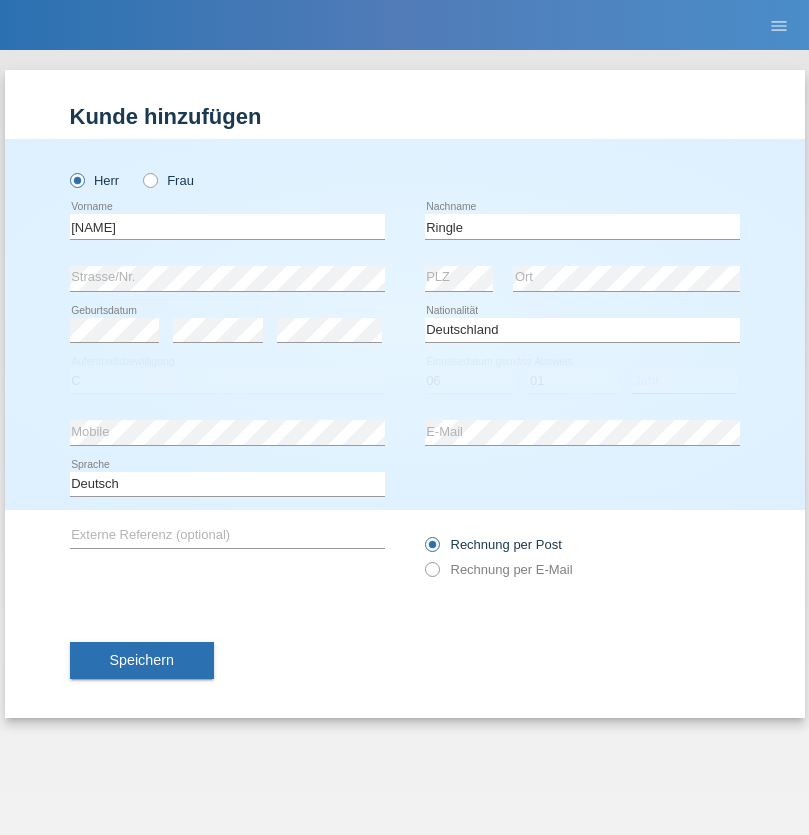 select on "2021" 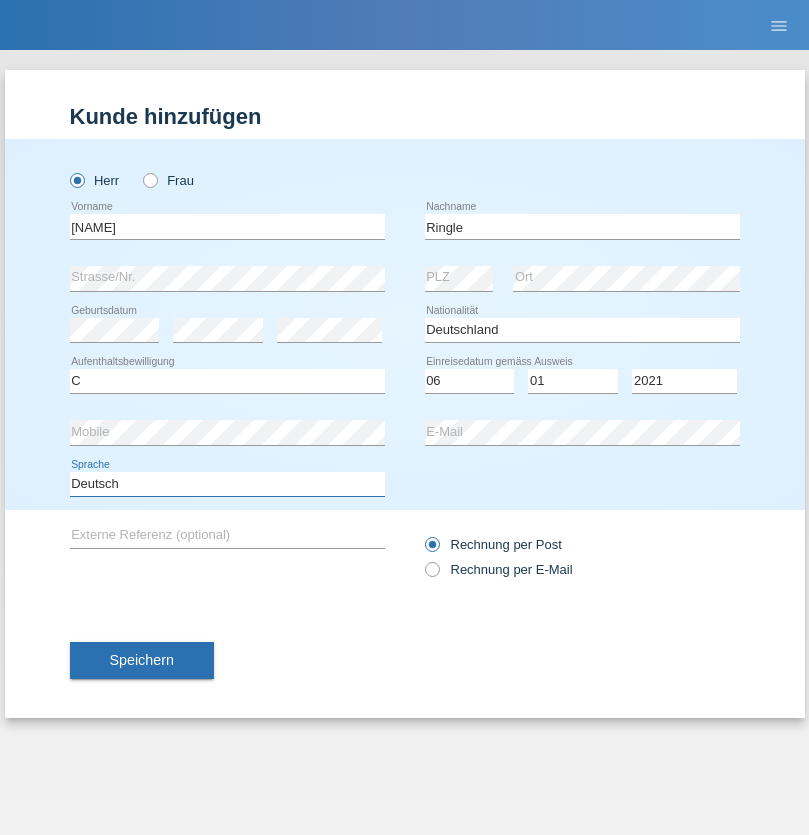 select on "en" 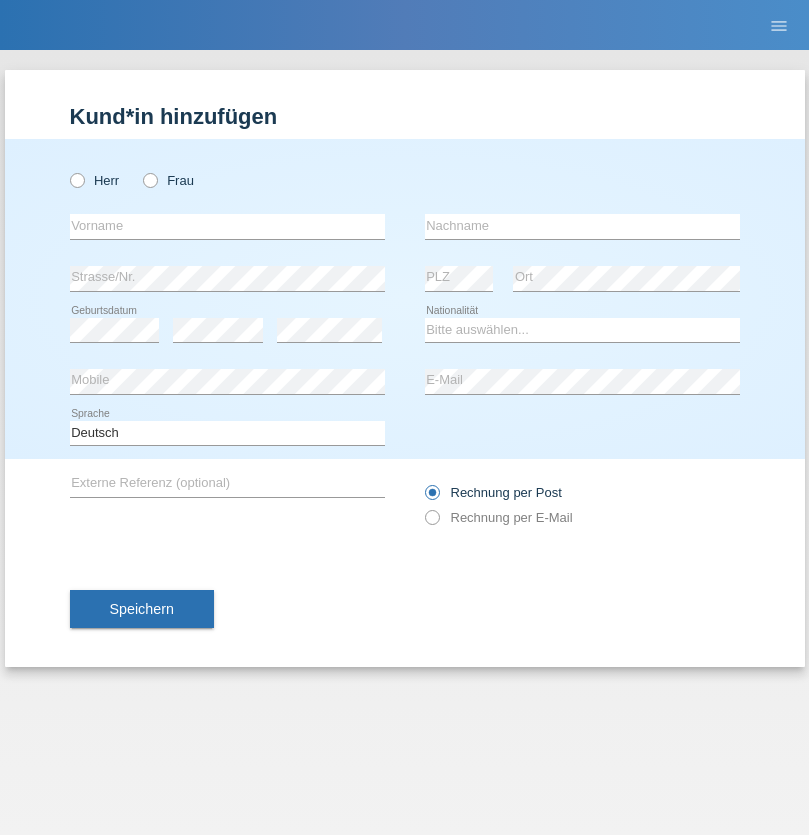 scroll, scrollTop: 0, scrollLeft: 0, axis: both 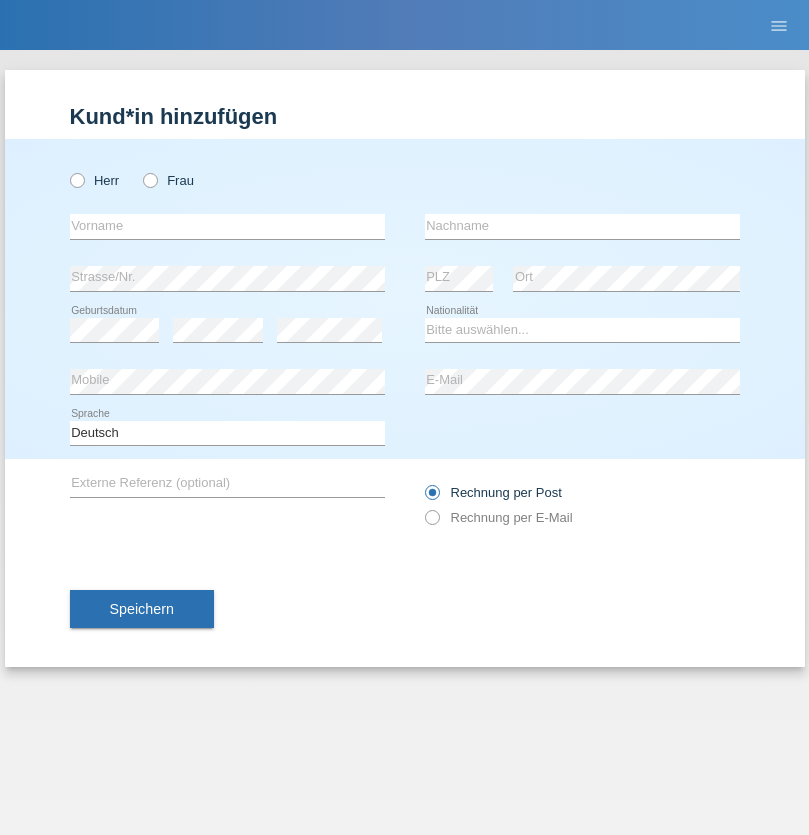 radio on "true" 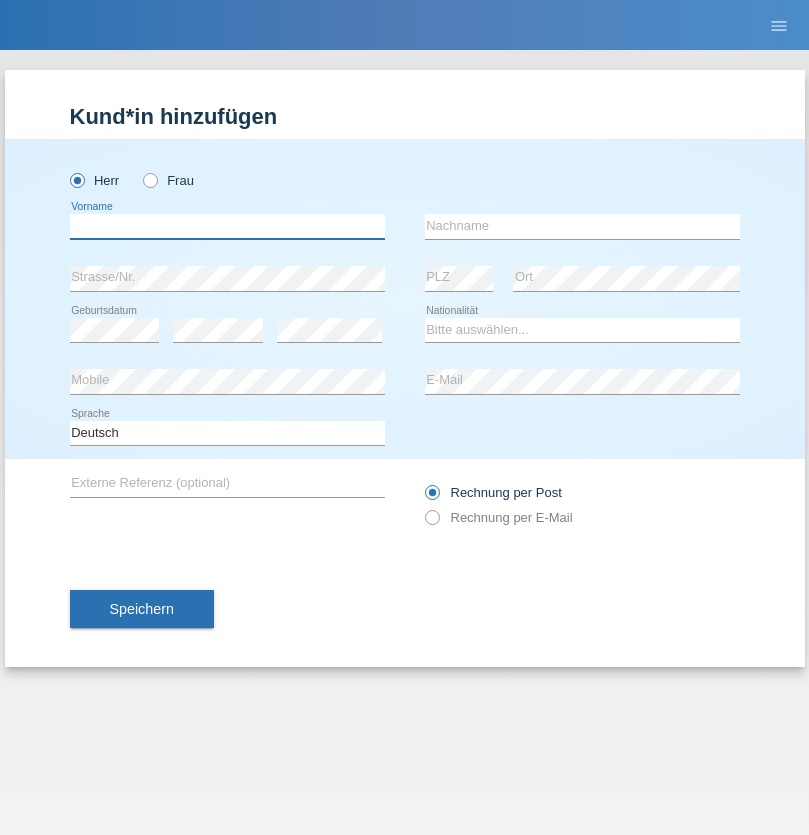 click at bounding box center [227, 226] 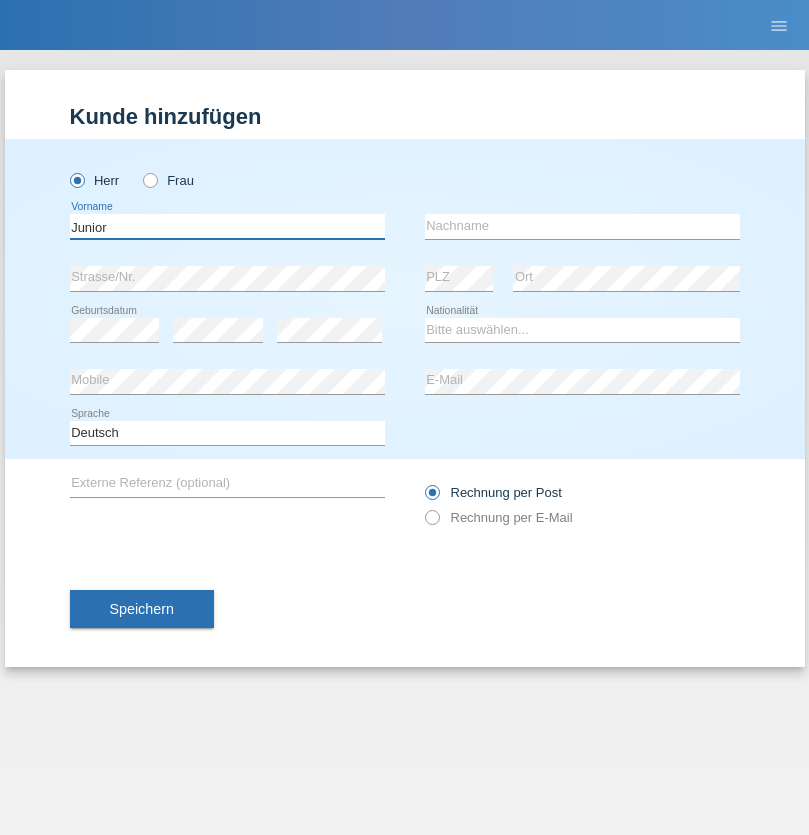 type on "Junior" 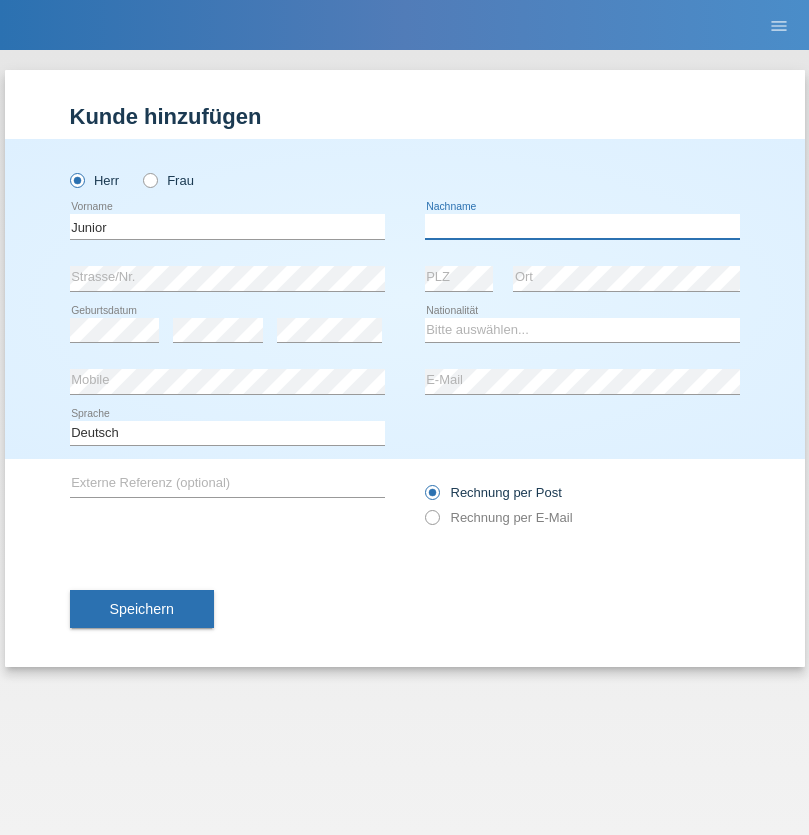 click at bounding box center (582, 226) 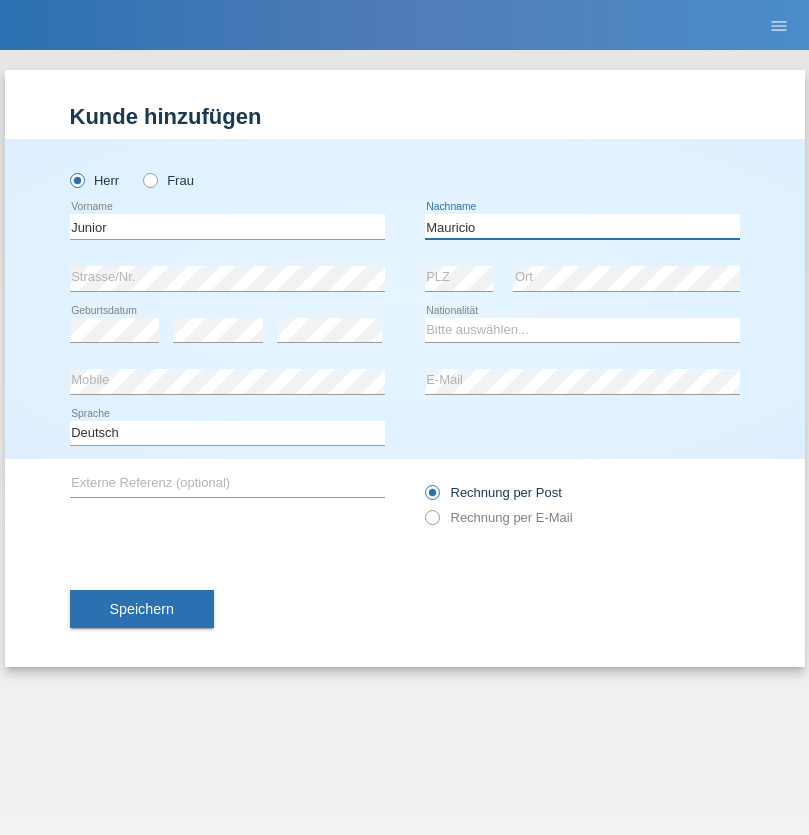 type on "Mauricio" 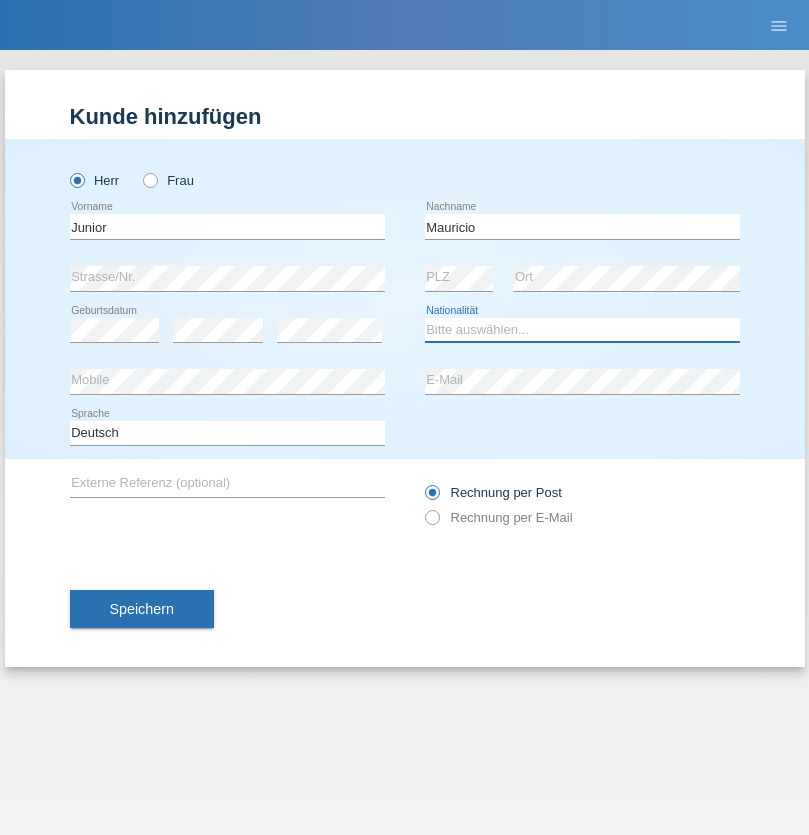 select on "CH" 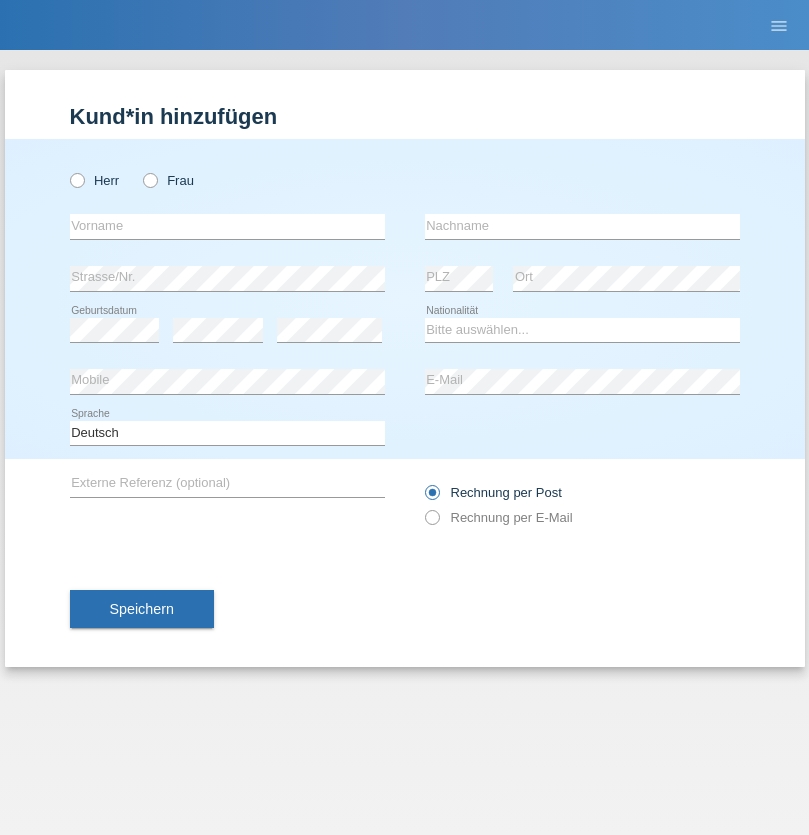 scroll, scrollTop: 0, scrollLeft: 0, axis: both 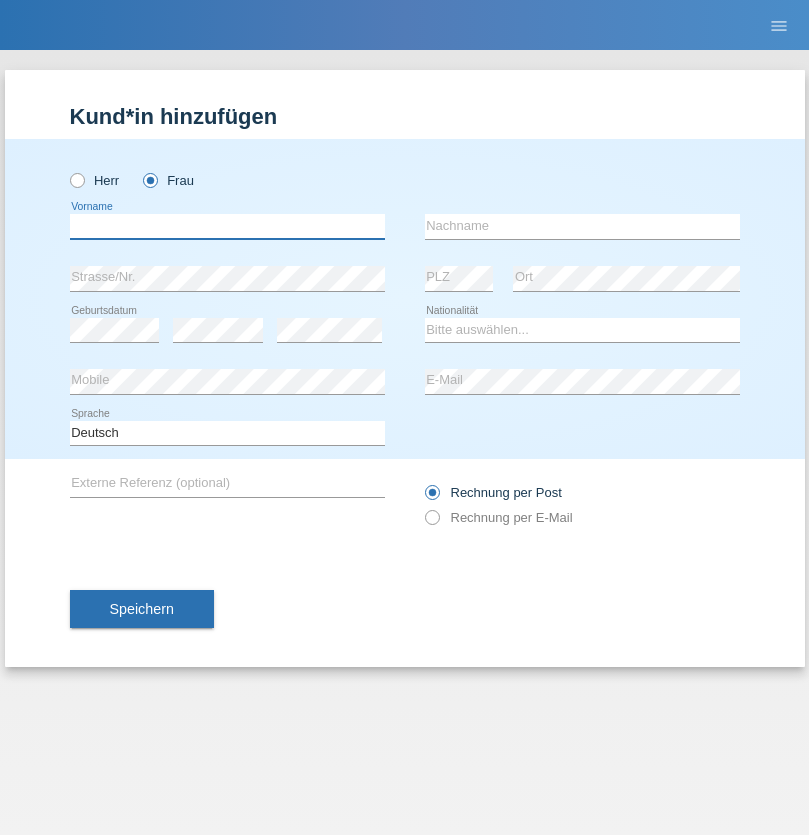 click at bounding box center (227, 226) 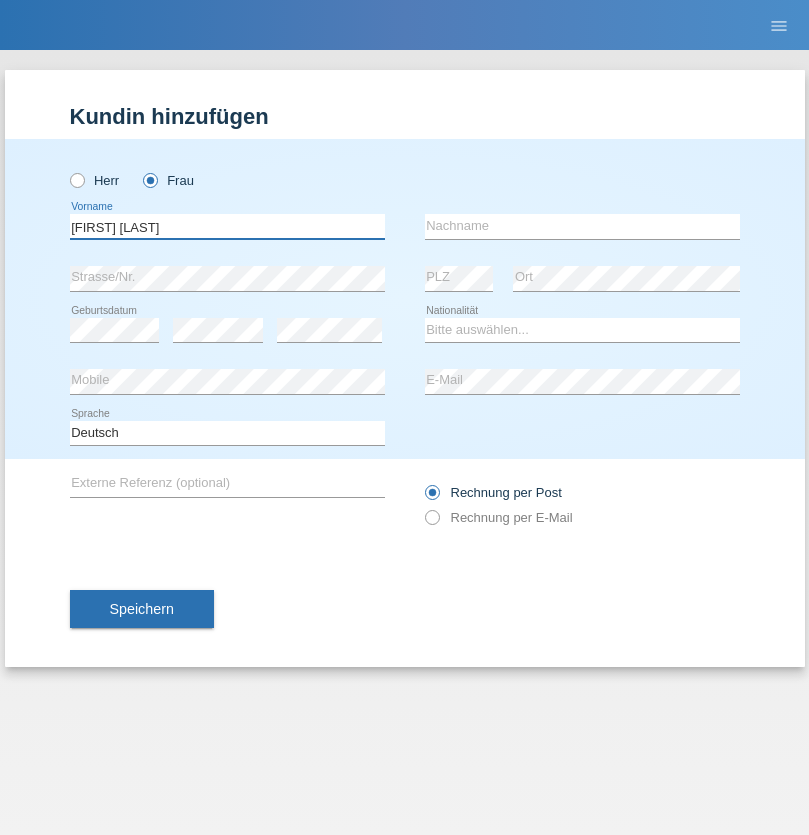 type on "Maria Fernanda" 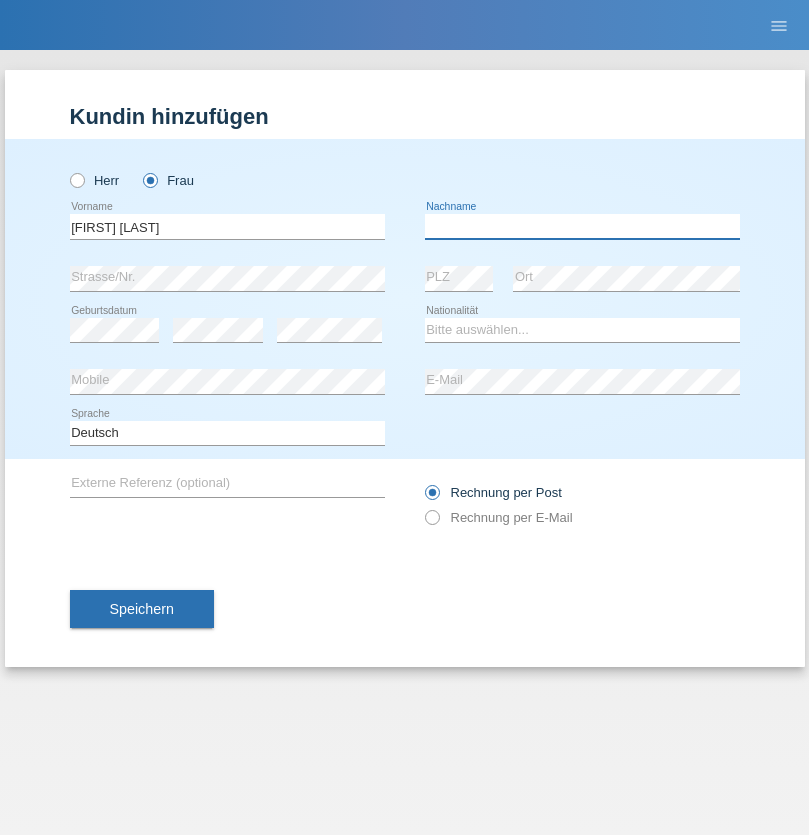 click at bounding box center (582, 226) 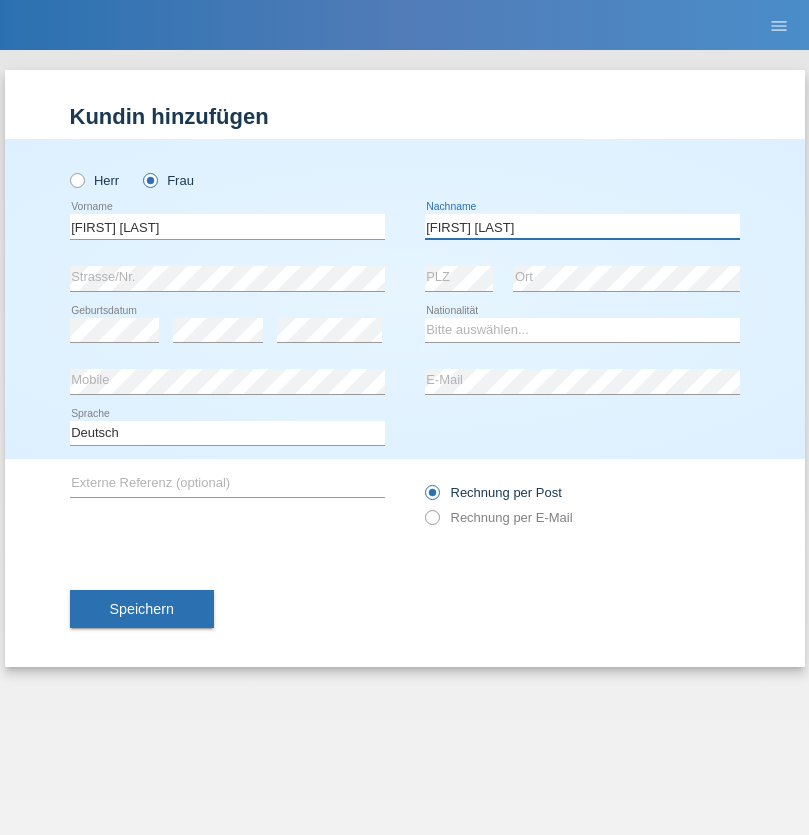 type on "Knusel Campillo" 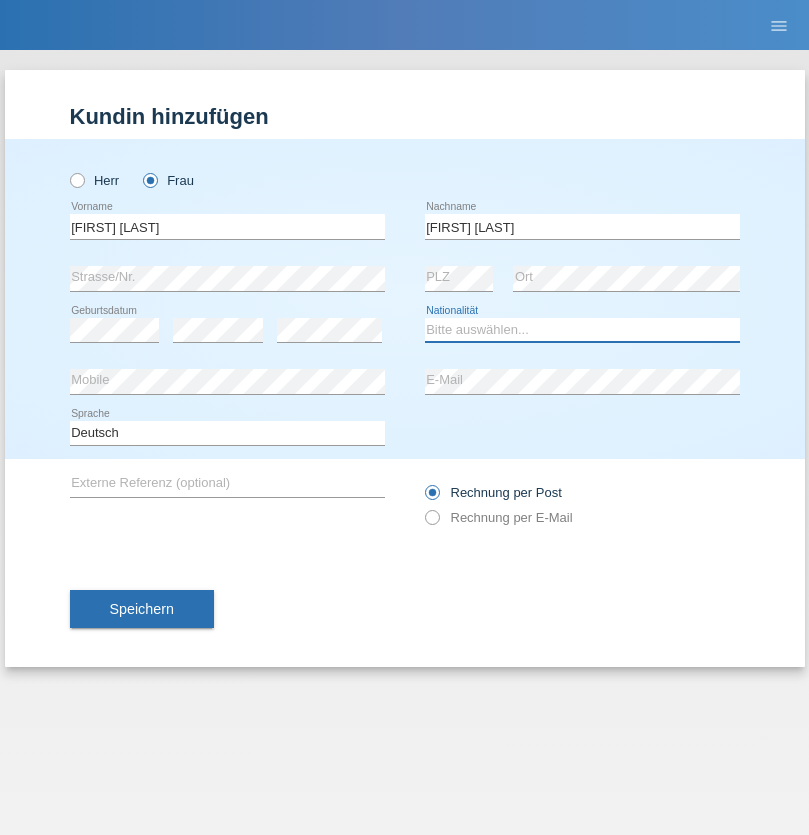 select on "CH" 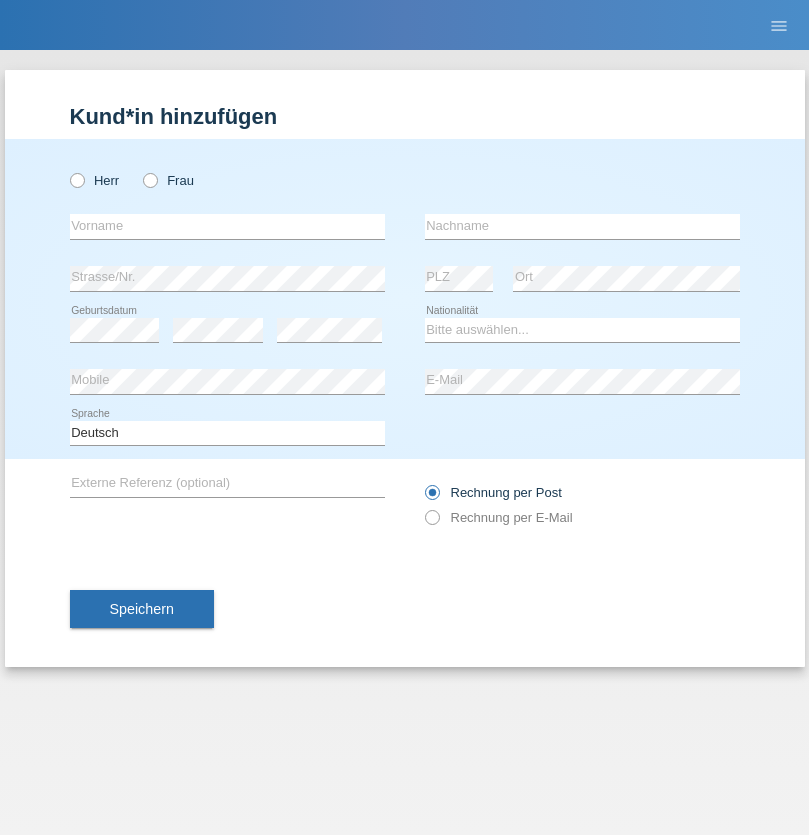 scroll, scrollTop: 0, scrollLeft: 0, axis: both 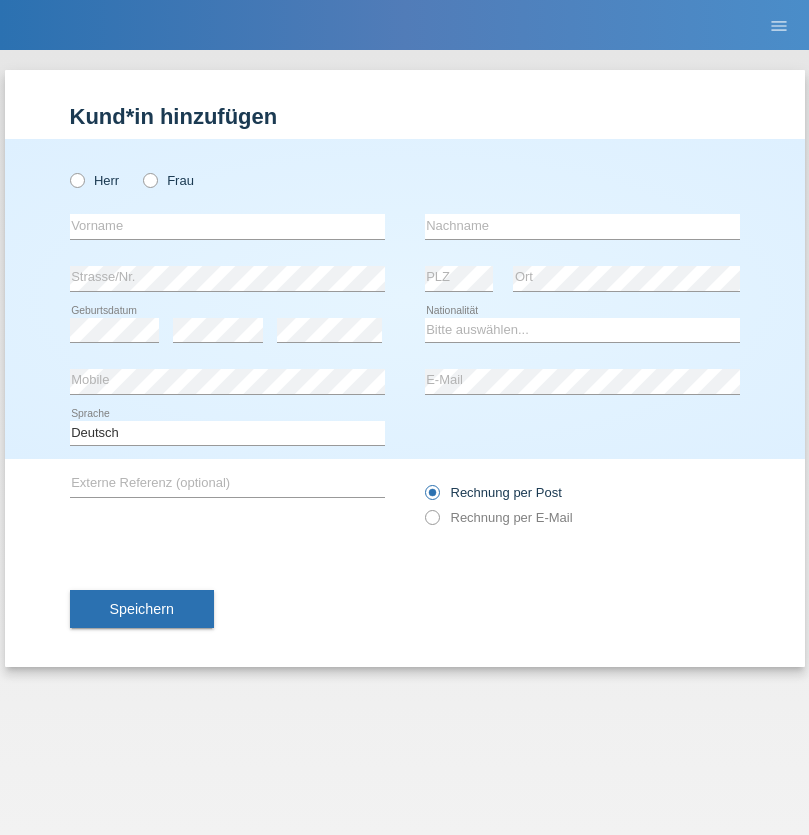 radio on "true" 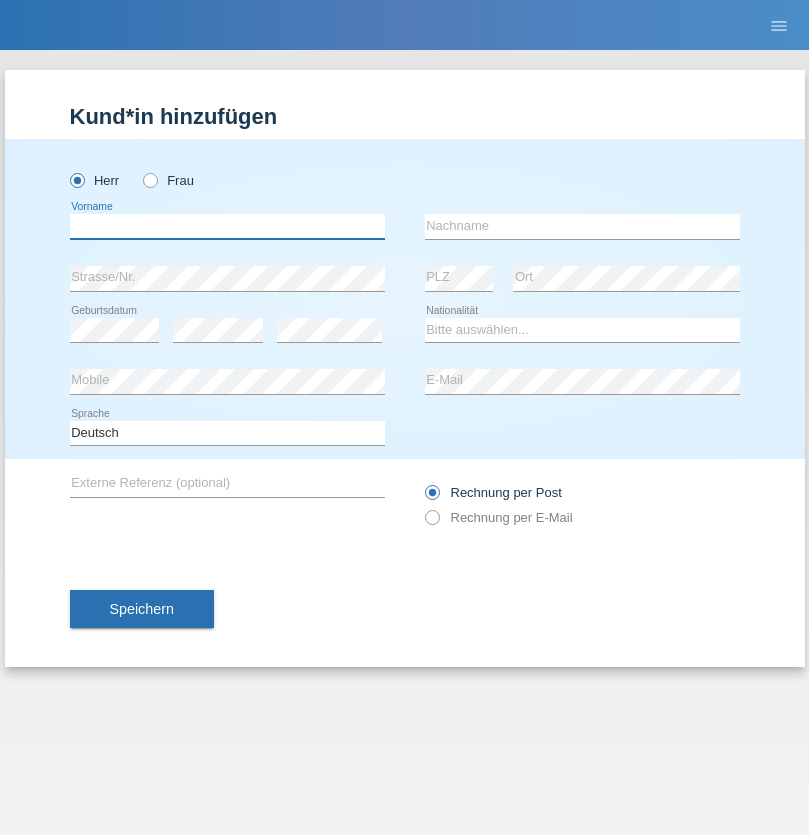 click at bounding box center [227, 226] 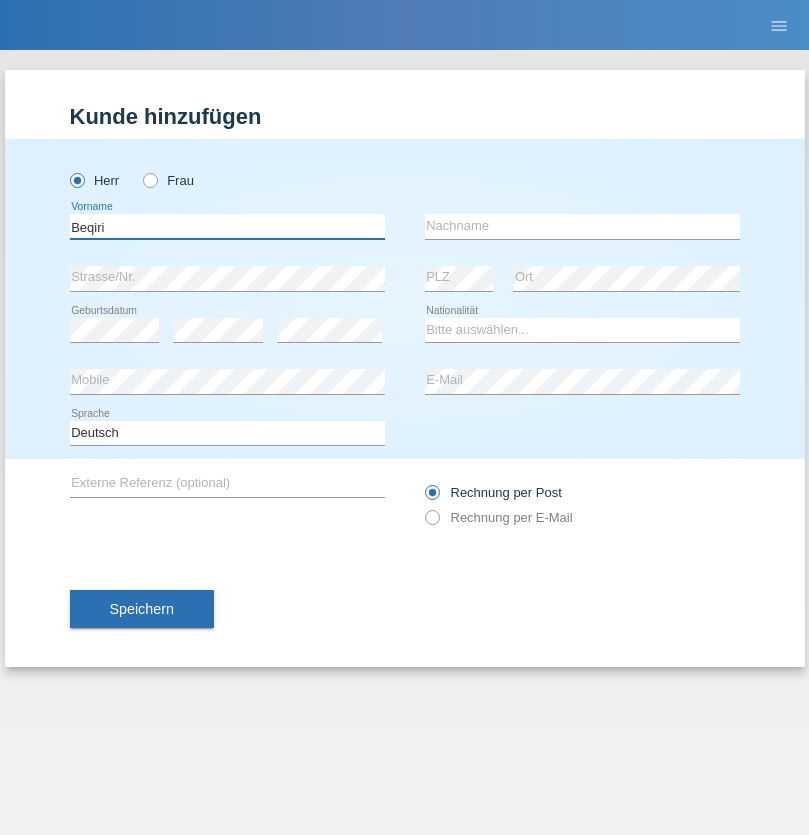 type on "Beqiri" 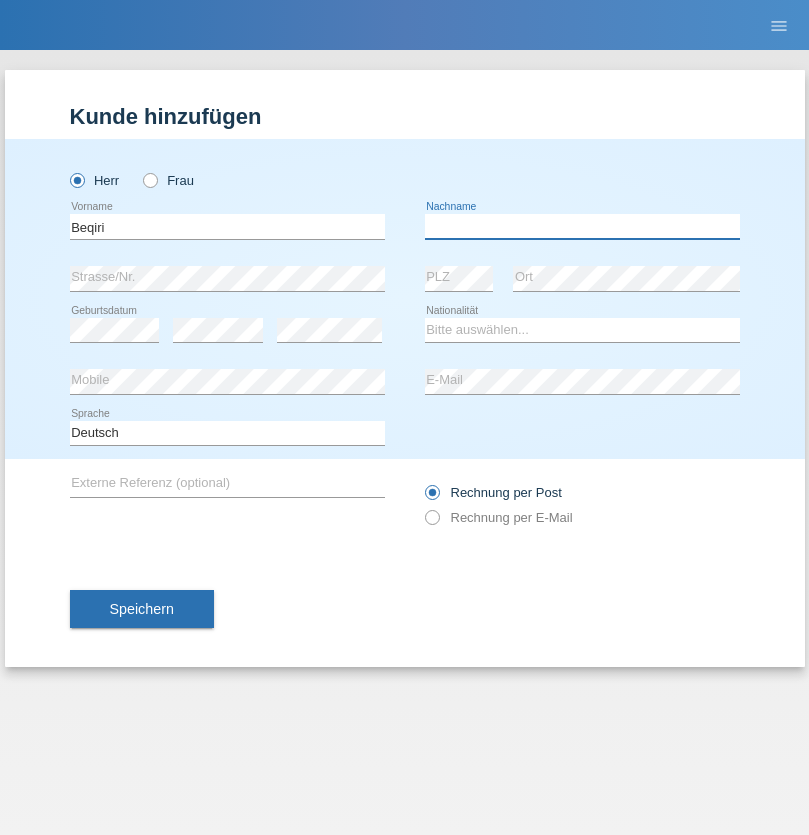 click at bounding box center (582, 226) 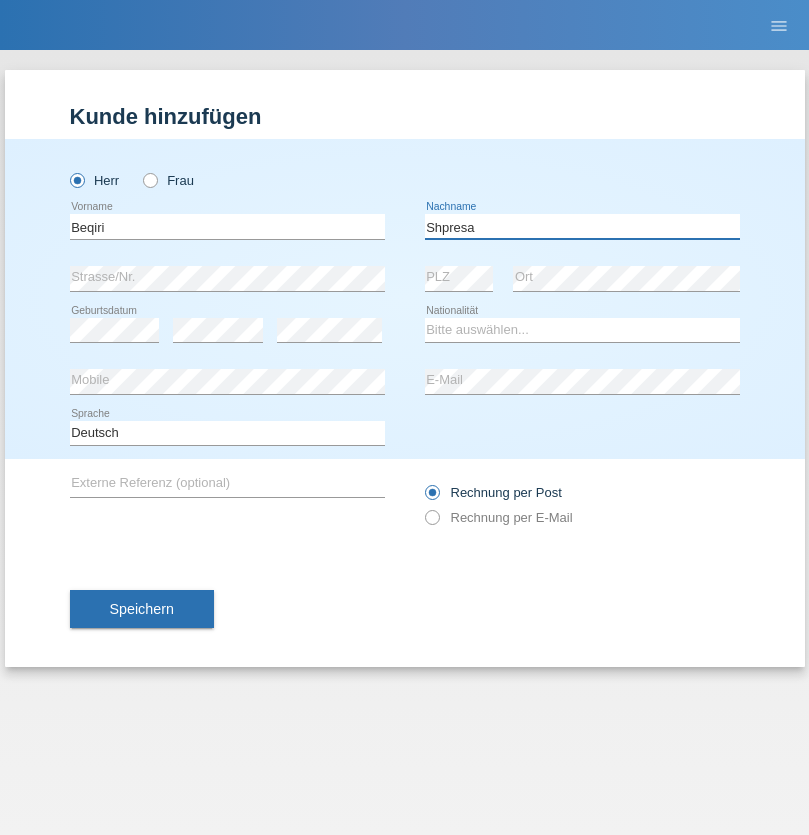 type on "Shpresa" 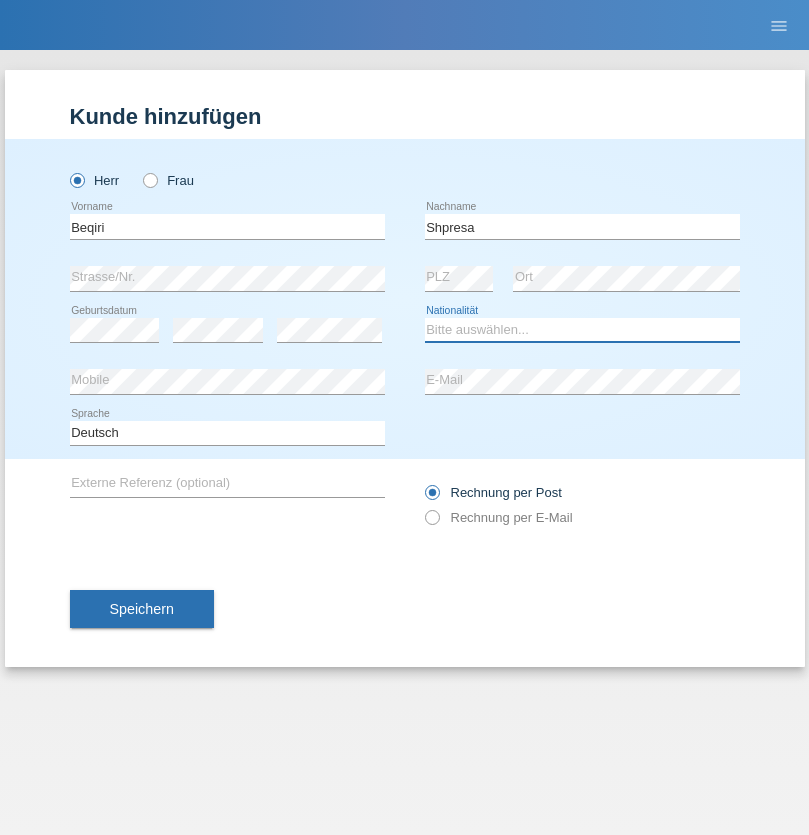 select on "XK" 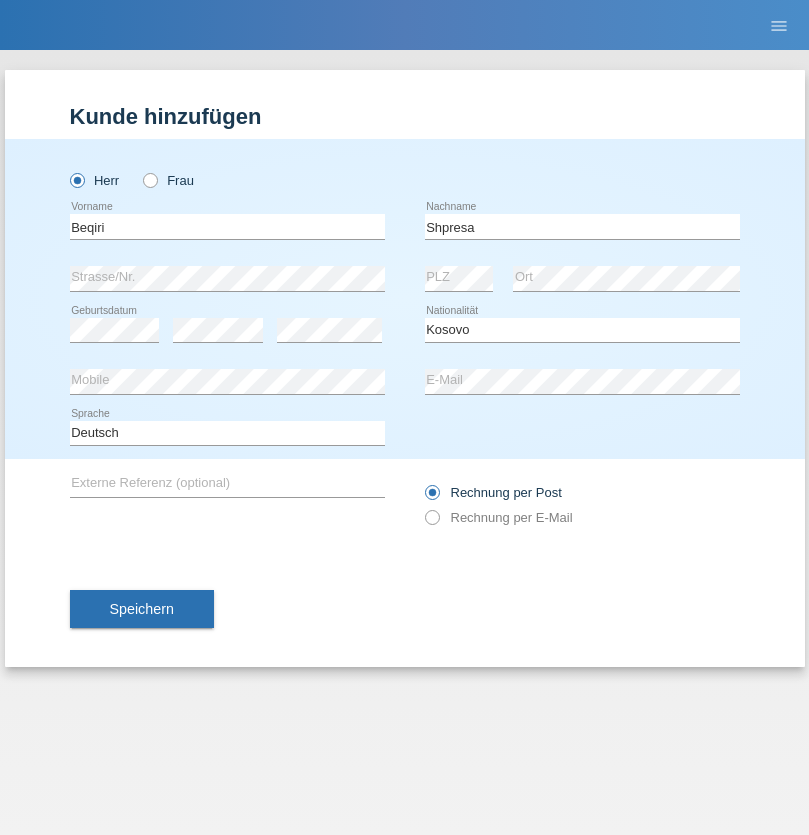 select on "C" 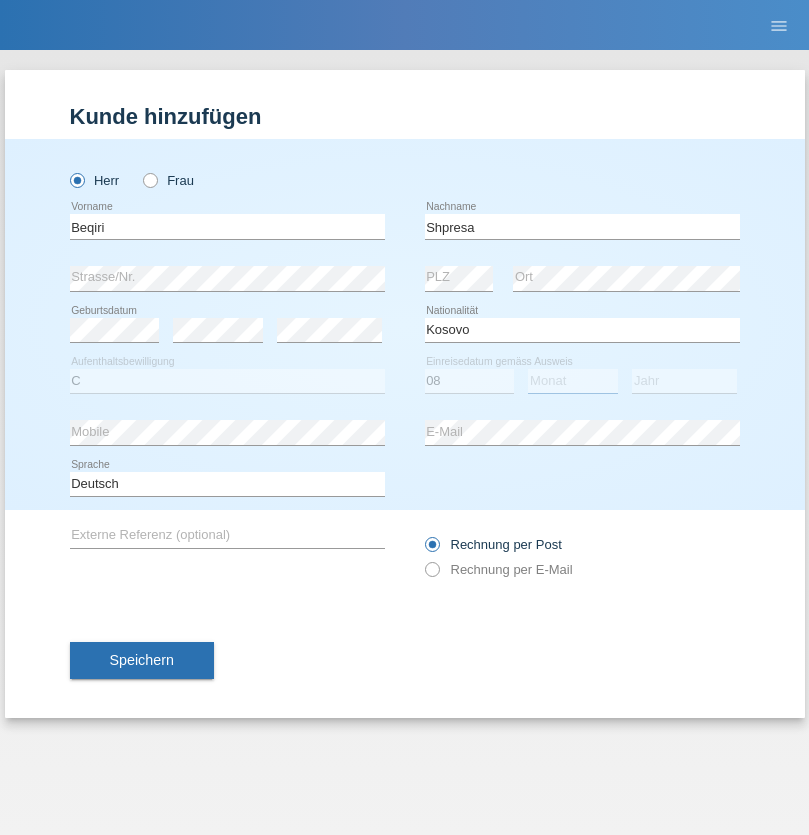 select on "02" 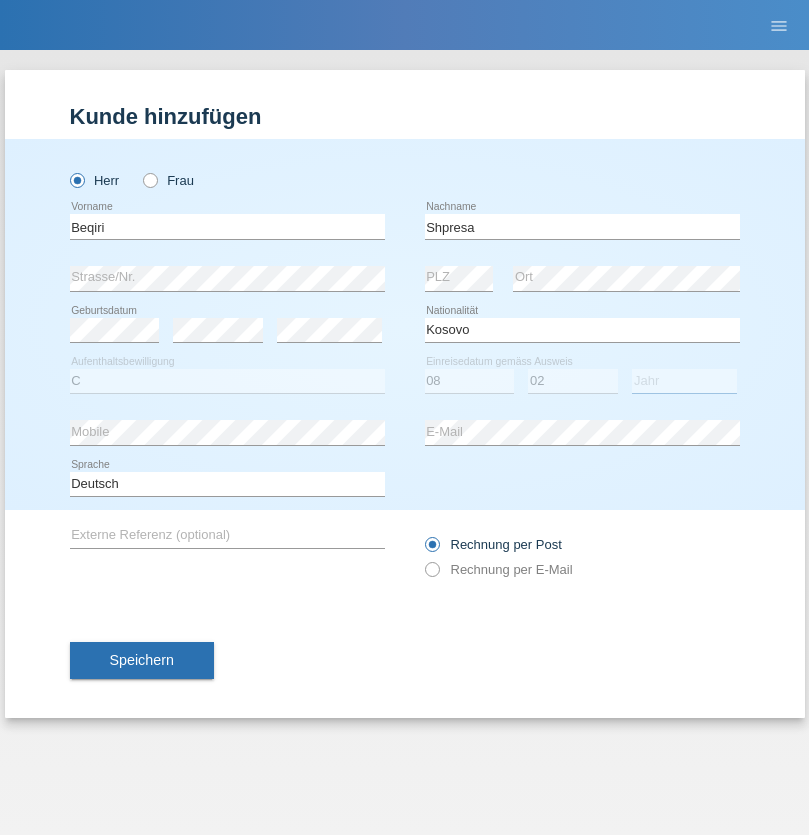 select on "1979" 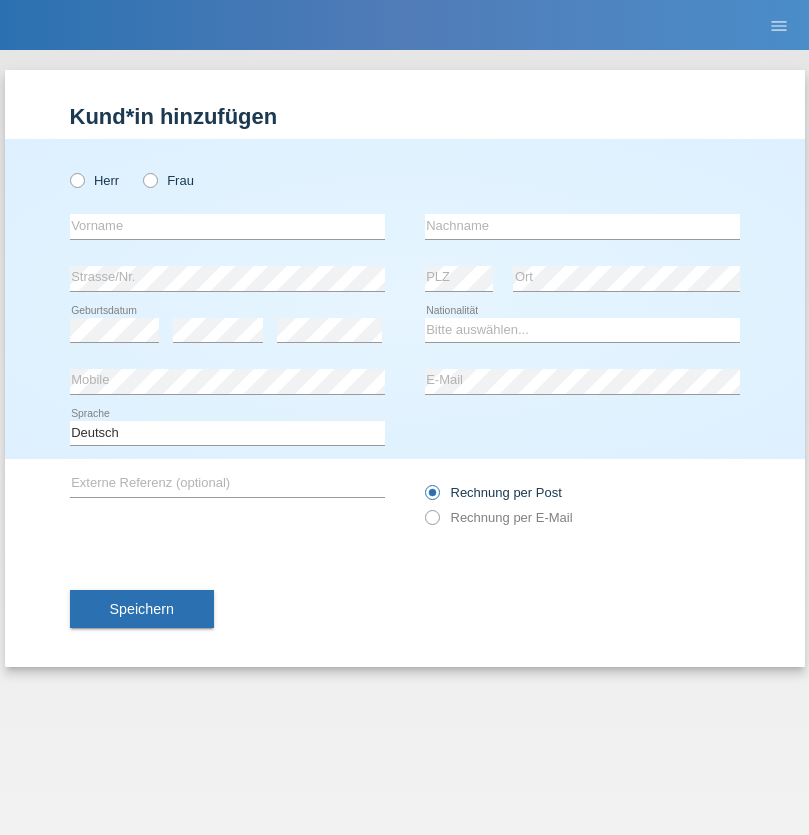scroll, scrollTop: 0, scrollLeft: 0, axis: both 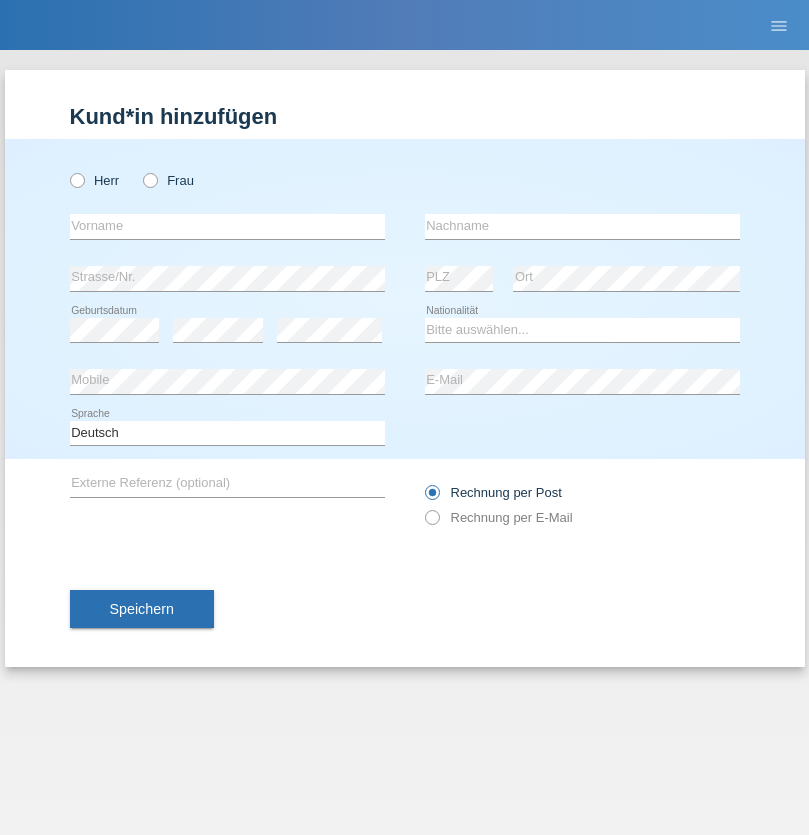 radio on "true" 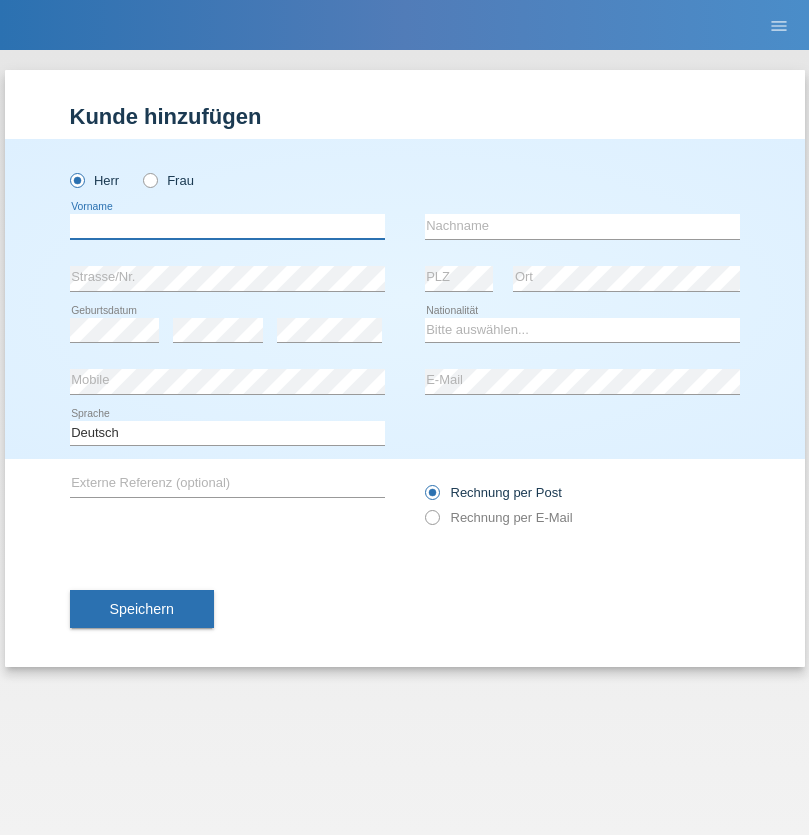 click at bounding box center (227, 226) 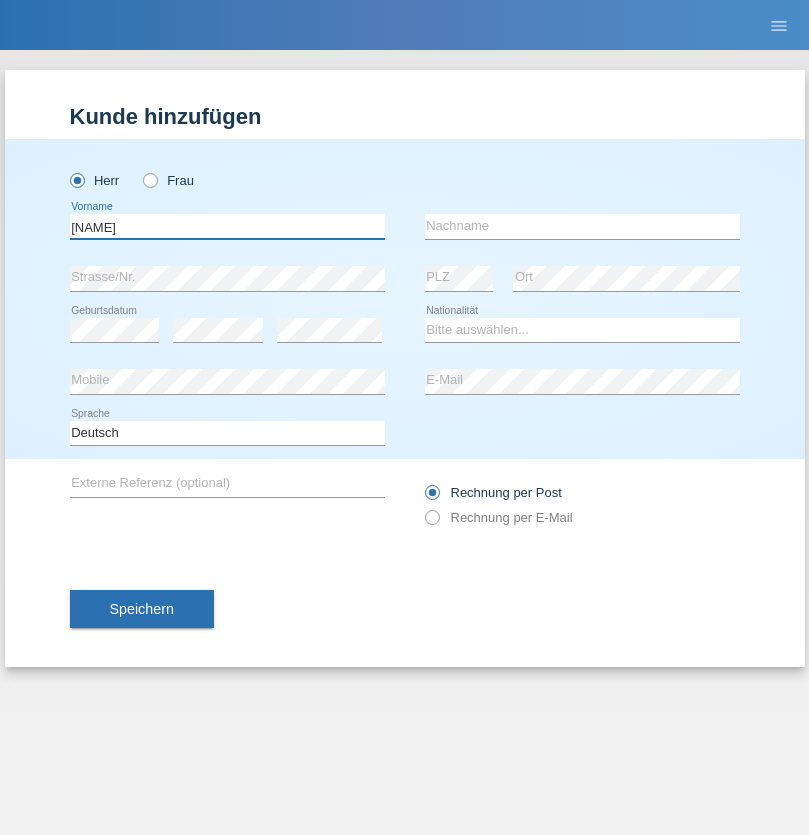 type on "[NAME]" 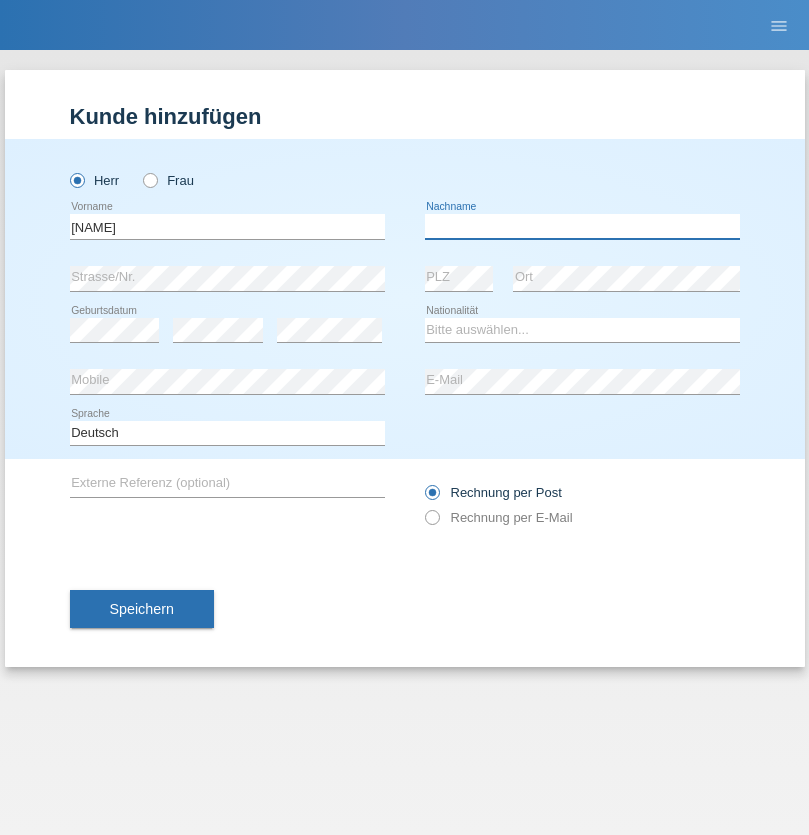 click at bounding box center (582, 226) 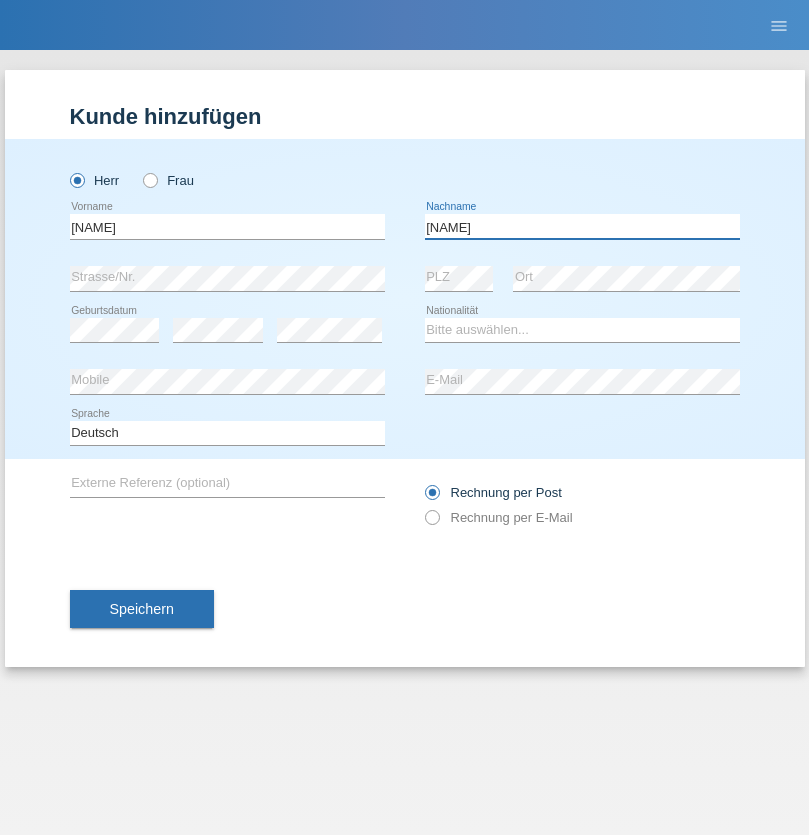 type on "[NAME]" 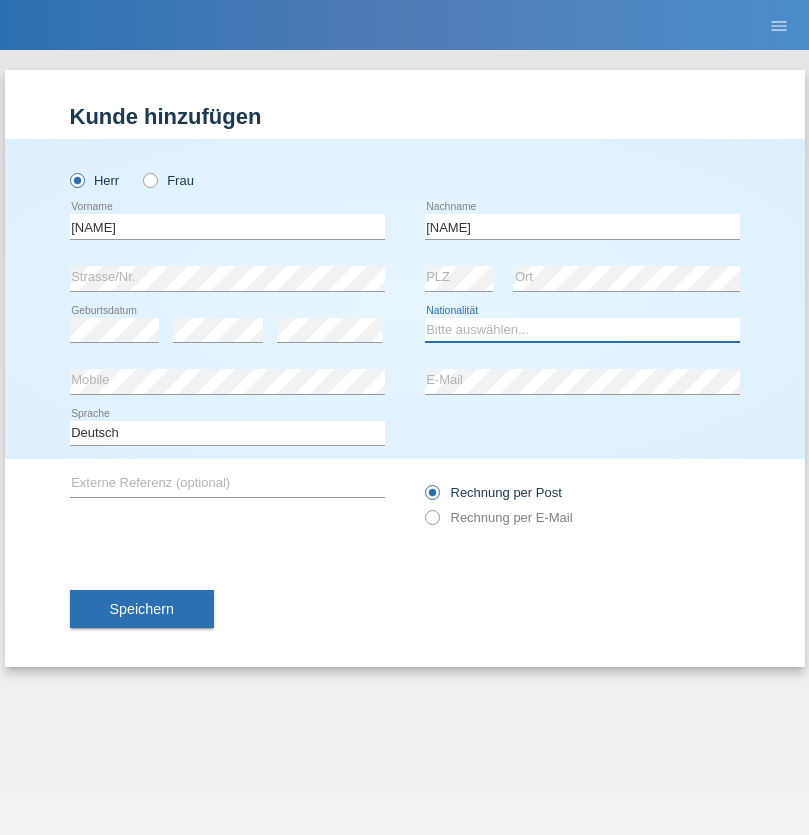 select on "CH" 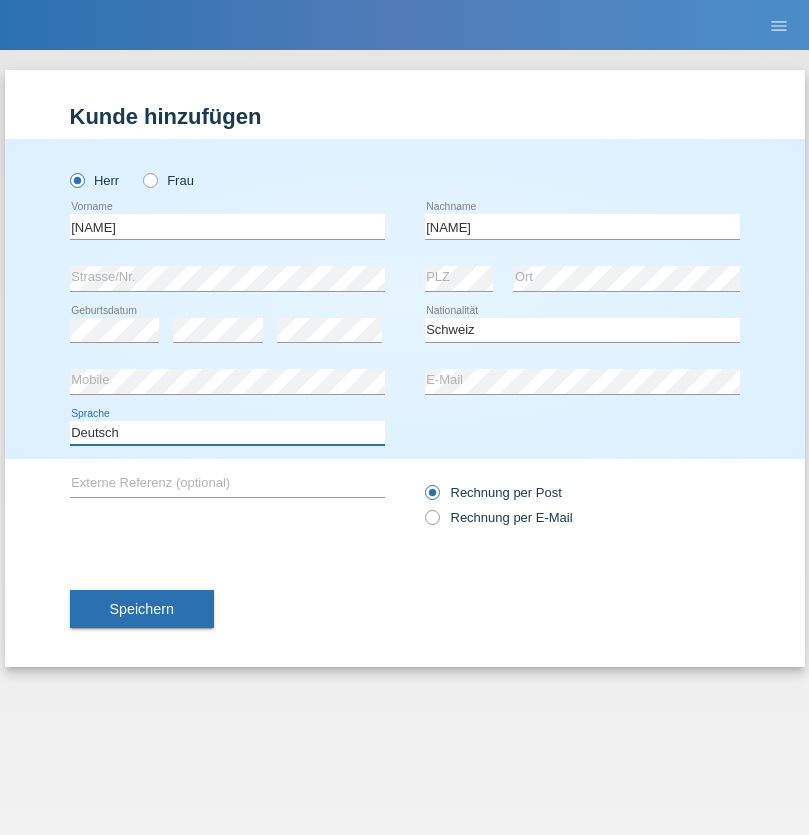 select on "en" 